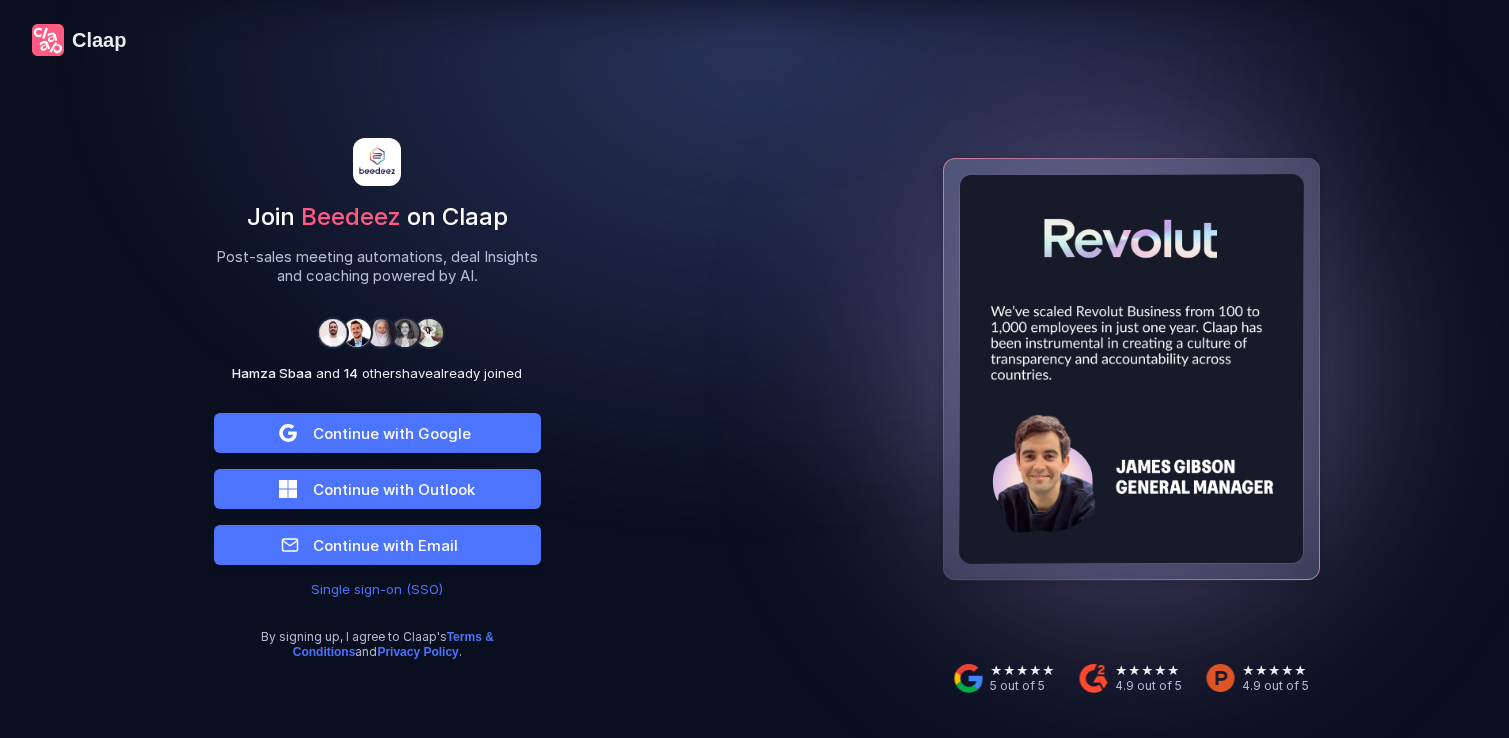 scroll, scrollTop: 0, scrollLeft: 0, axis: both 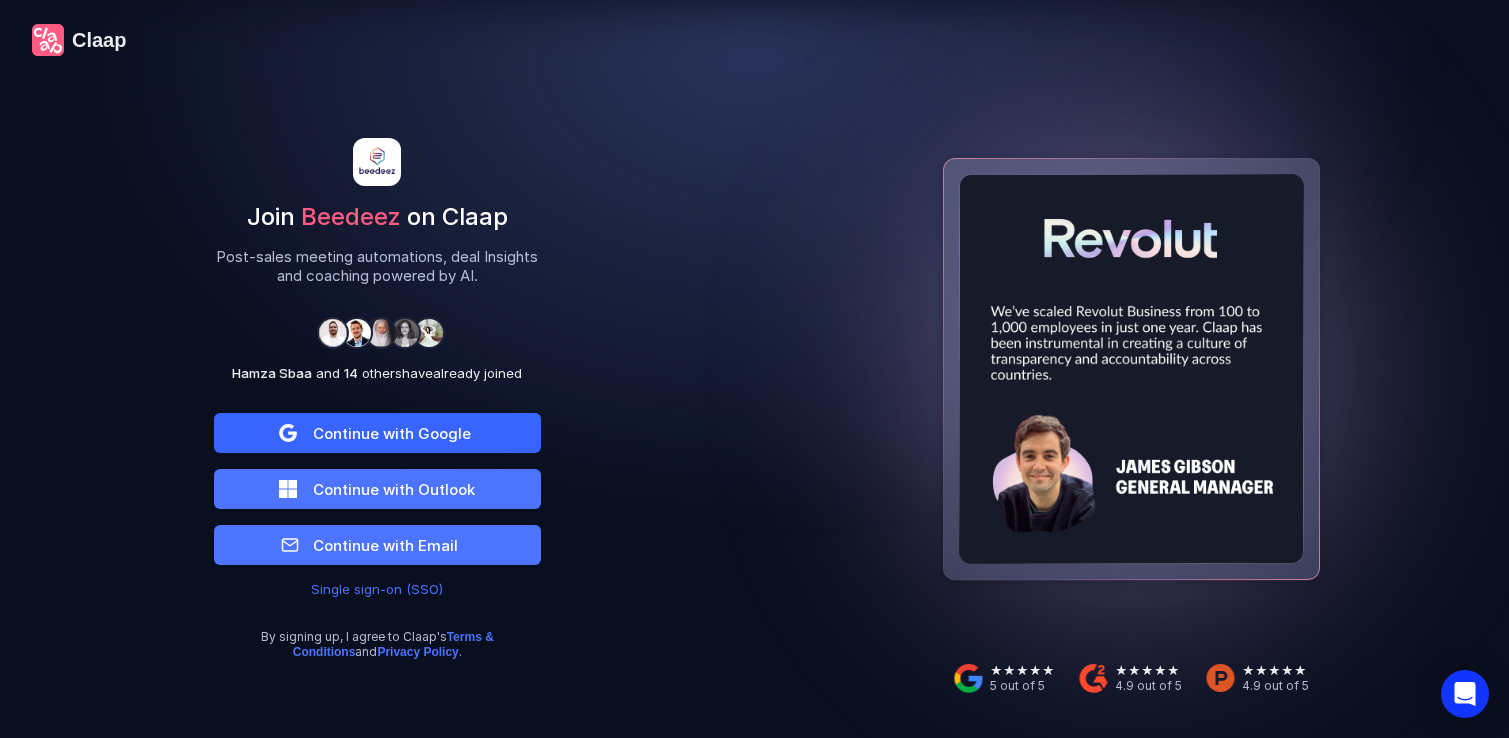 click on "Continue with Google" at bounding box center (377, 433) 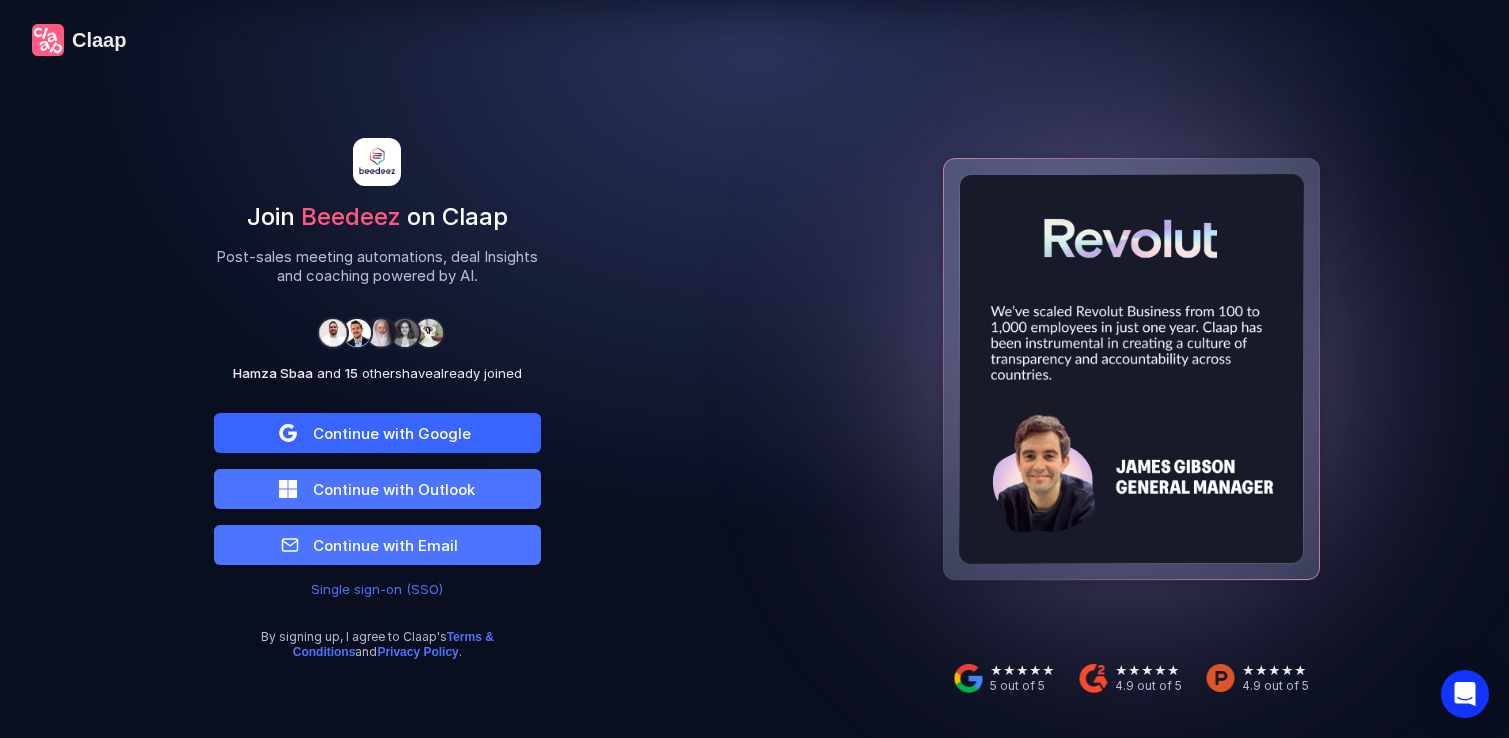 click on "Continue with Google" at bounding box center [377, 433] 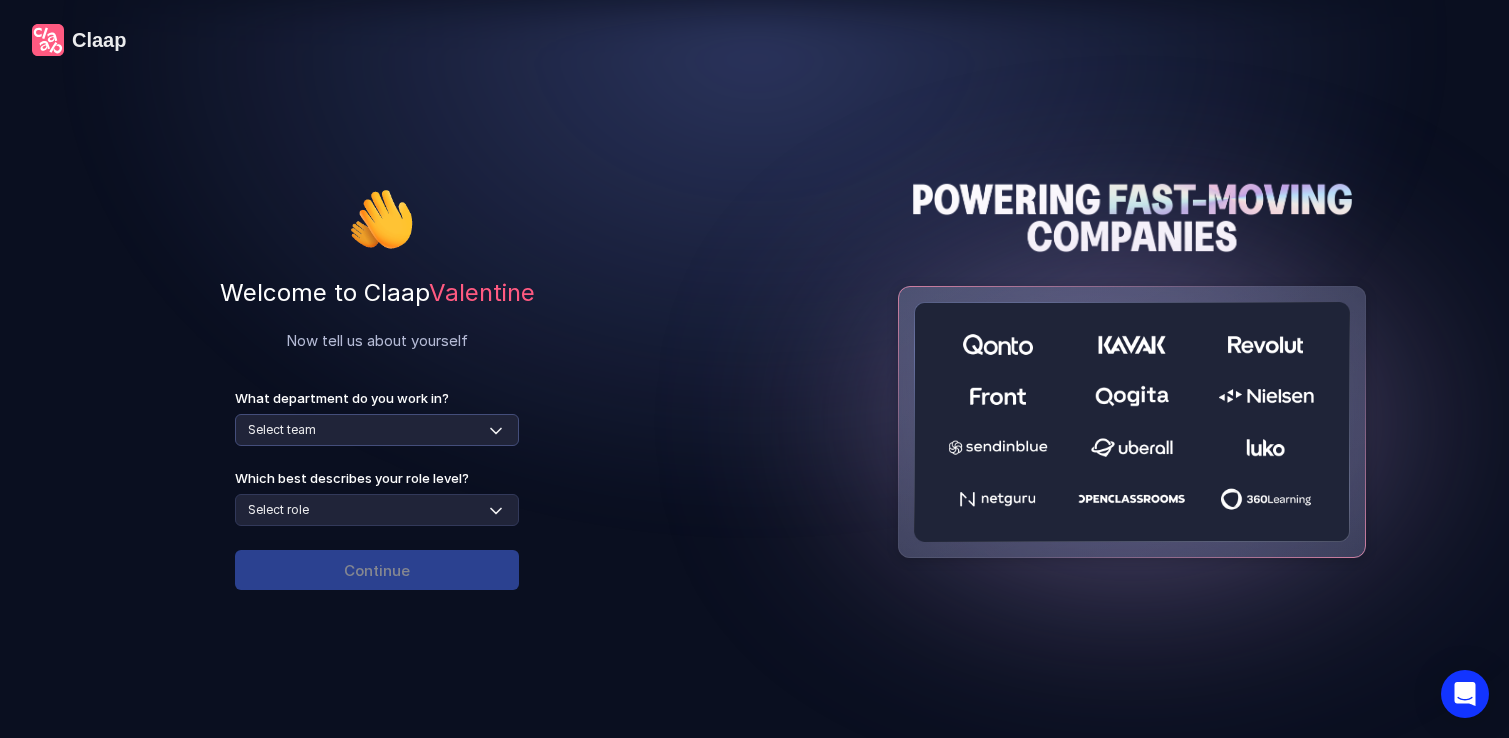click on "Select team Sales Marketing Operations Customer Support Human Resources Product & Engineering Finance" at bounding box center (377, 430) 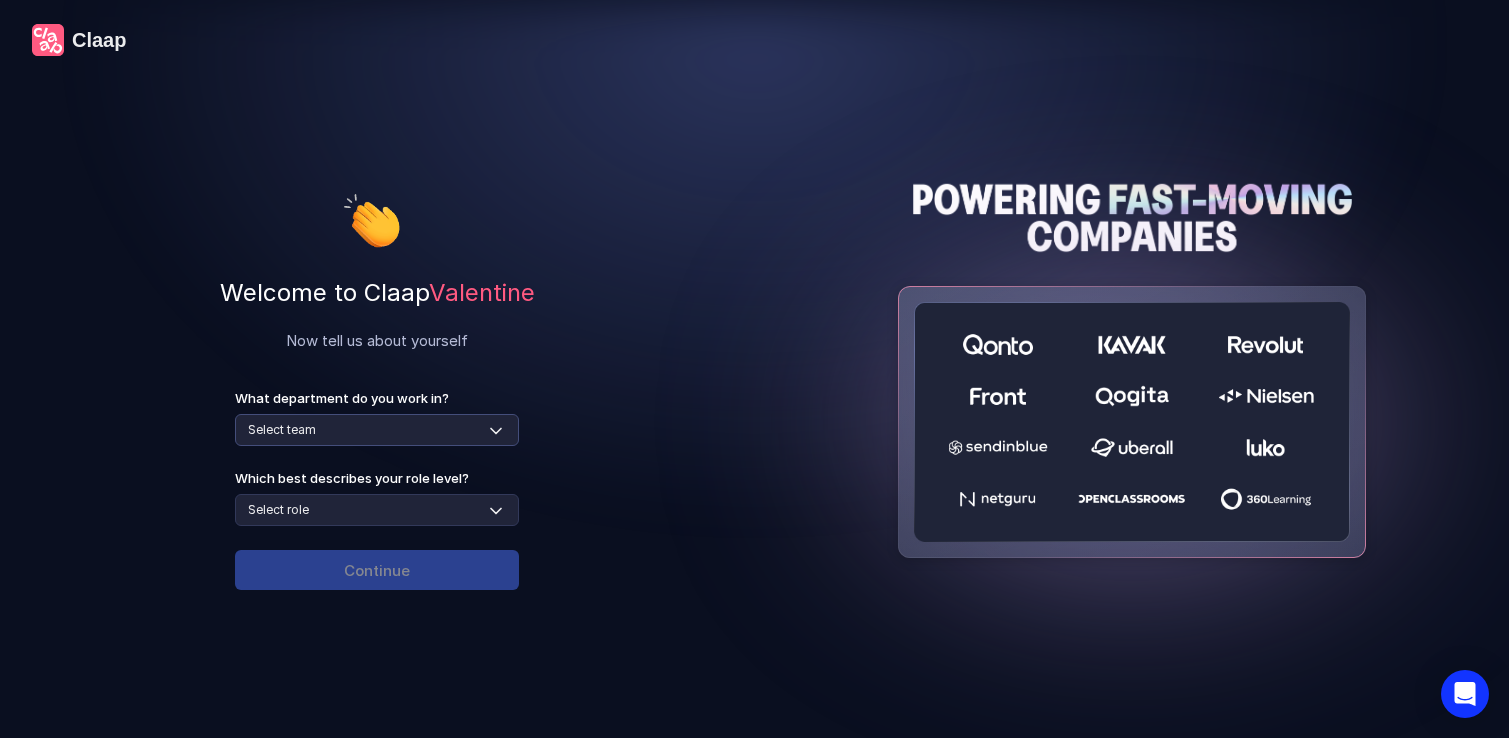 select on "sales" 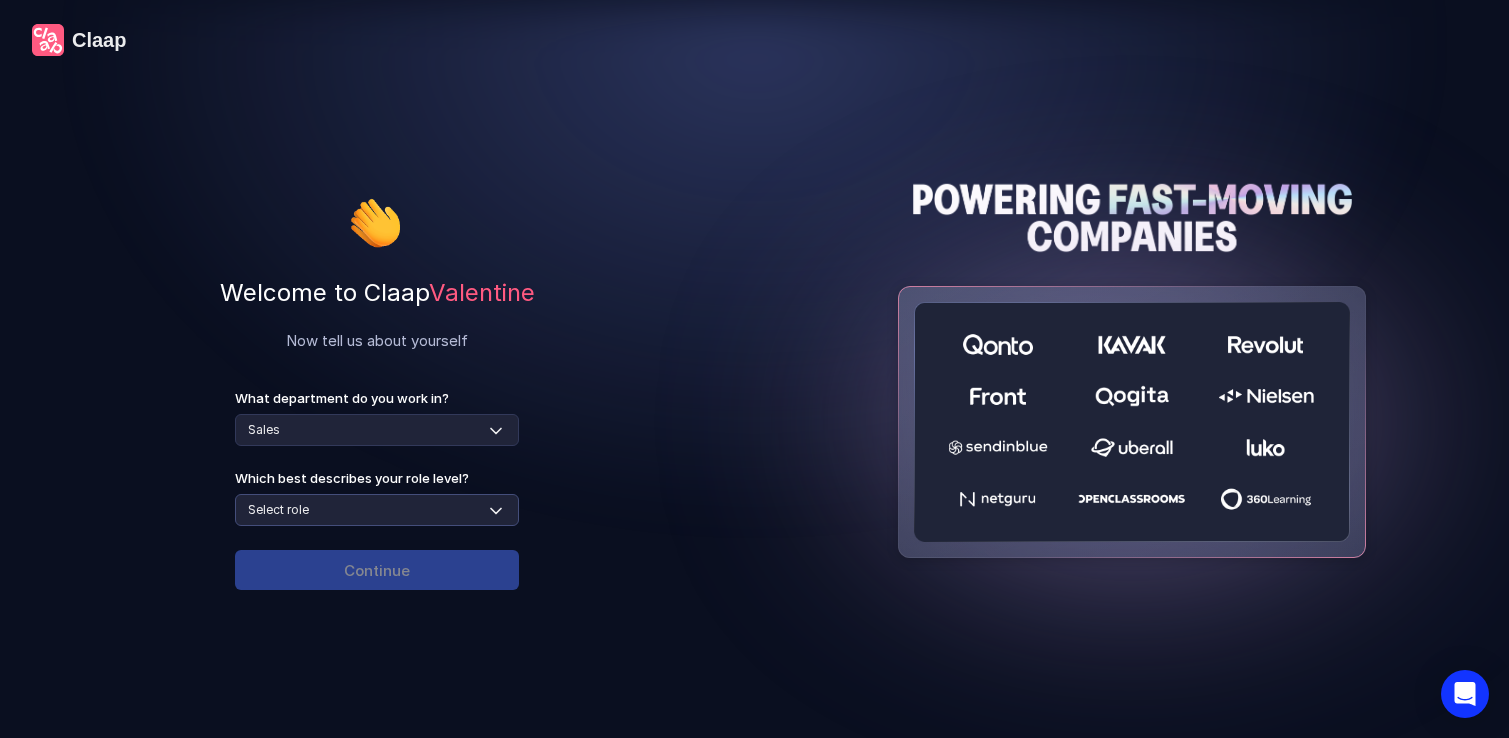 click on "Select role Individual Contributor / Team Member Manager / Team Leader Senior Leadership: Head of, Director, VP, ... Executive / C-suite" at bounding box center (377, 510) 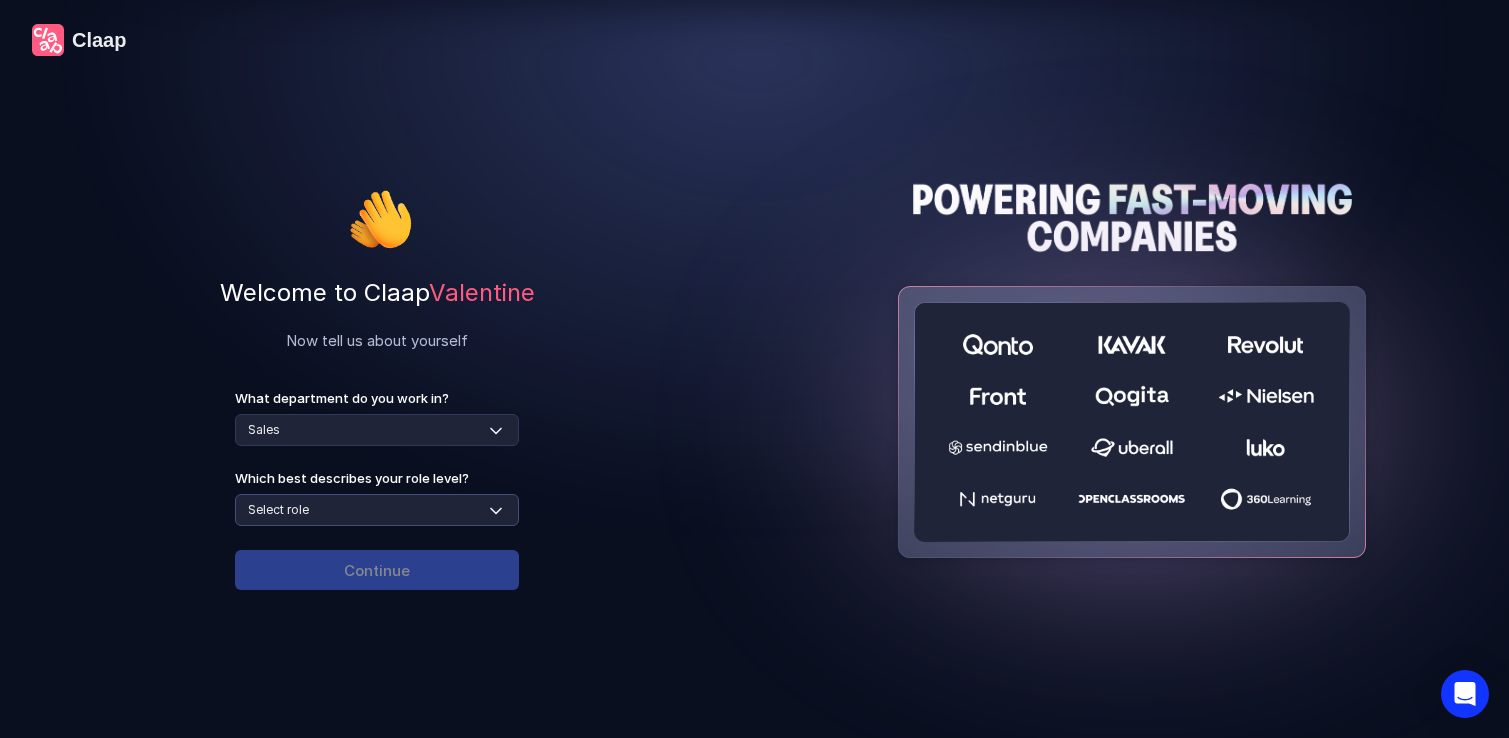 select on "individual-contributor" 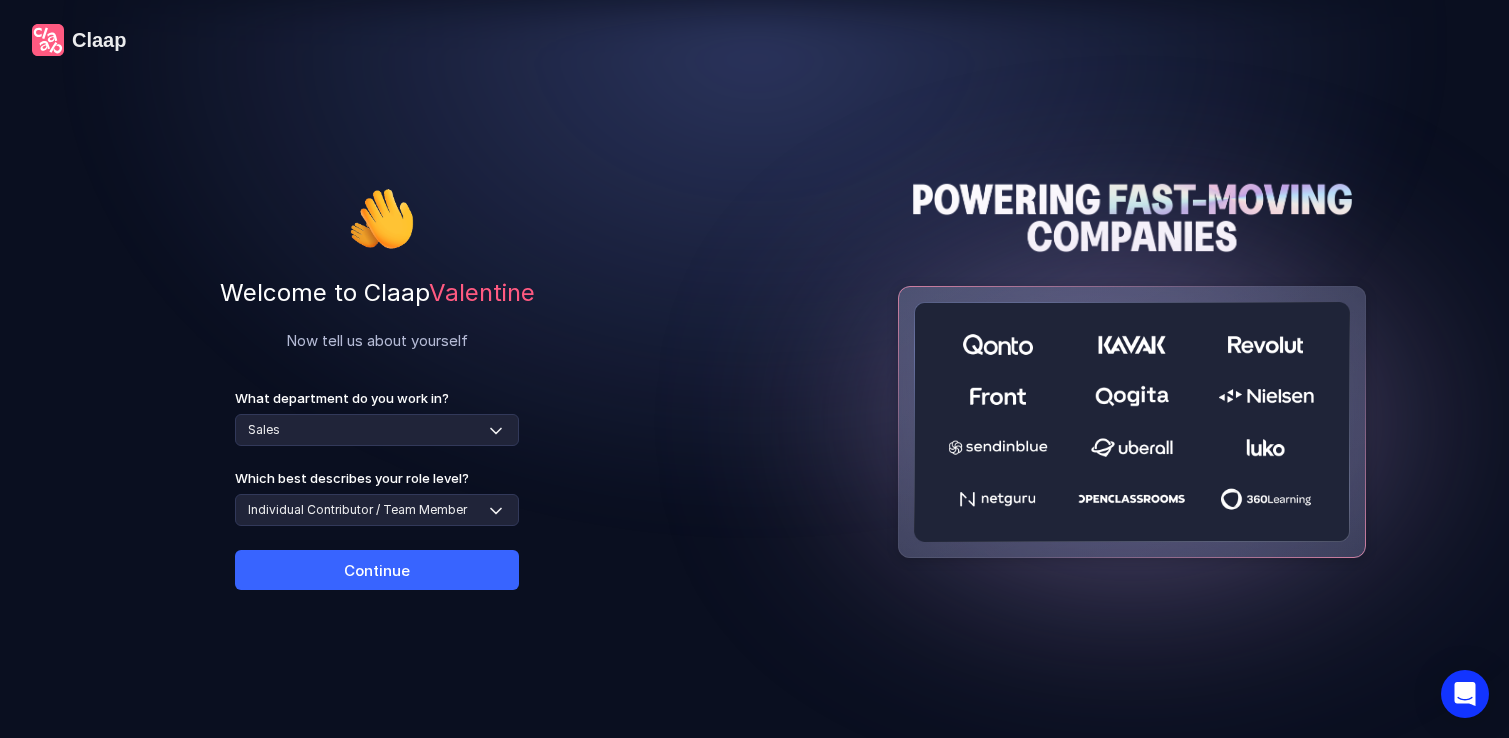 click on "Continue" at bounding box center [377, 570] 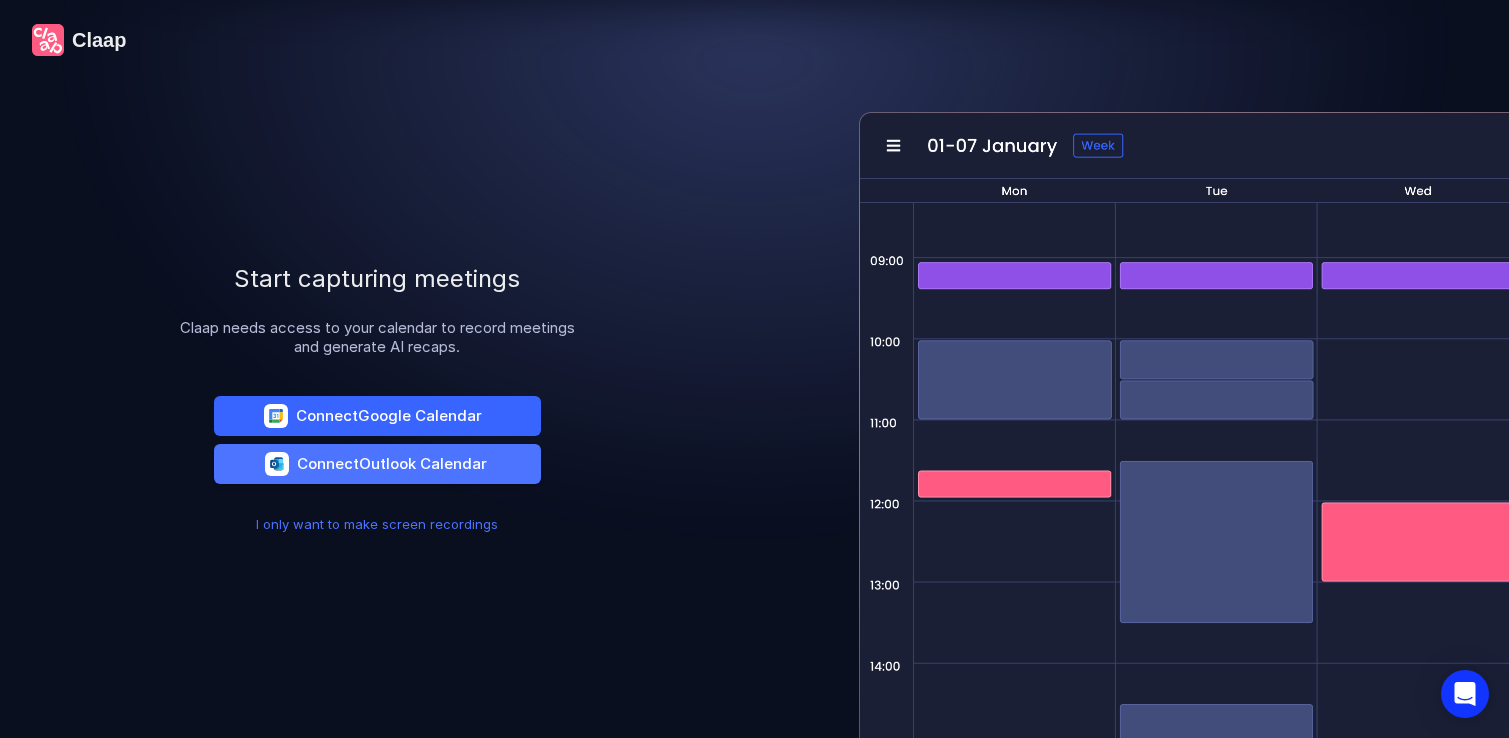click on "Connect  Google Calendar" at bounding box center (377, 416) 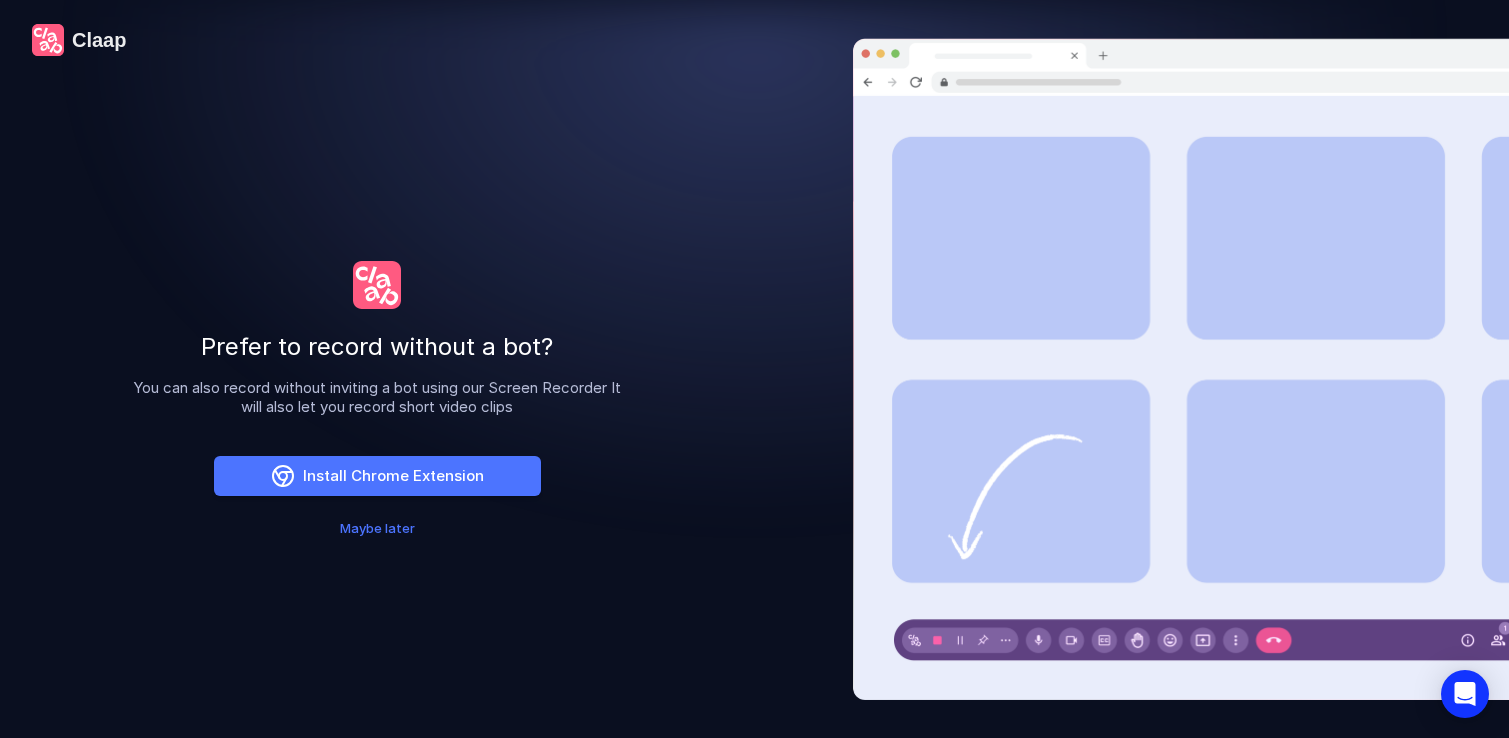 click on "Maybe later" at bounding box center (377, 528) 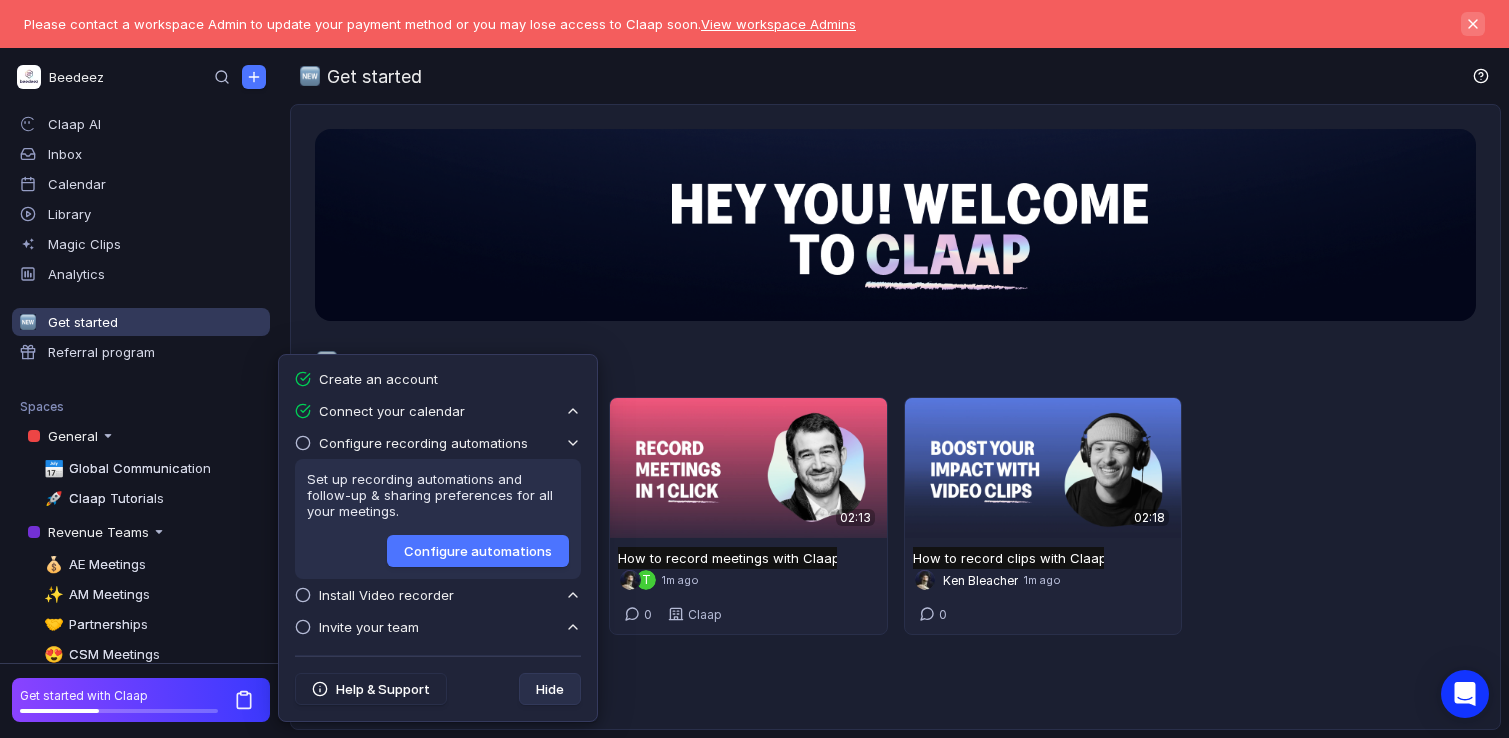 click at bounding box center [1473, 24] 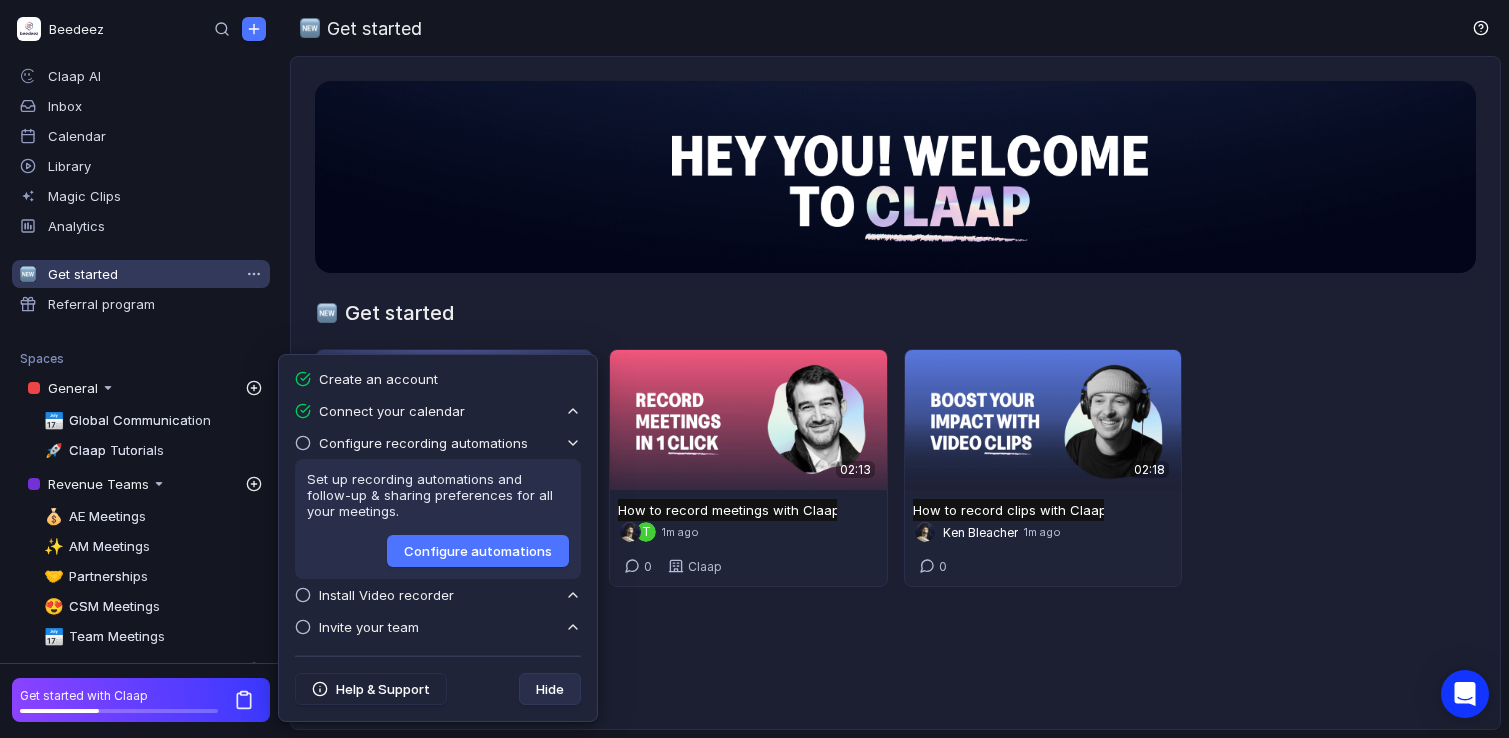 click on "Get started" at bounding box center [141, 274] 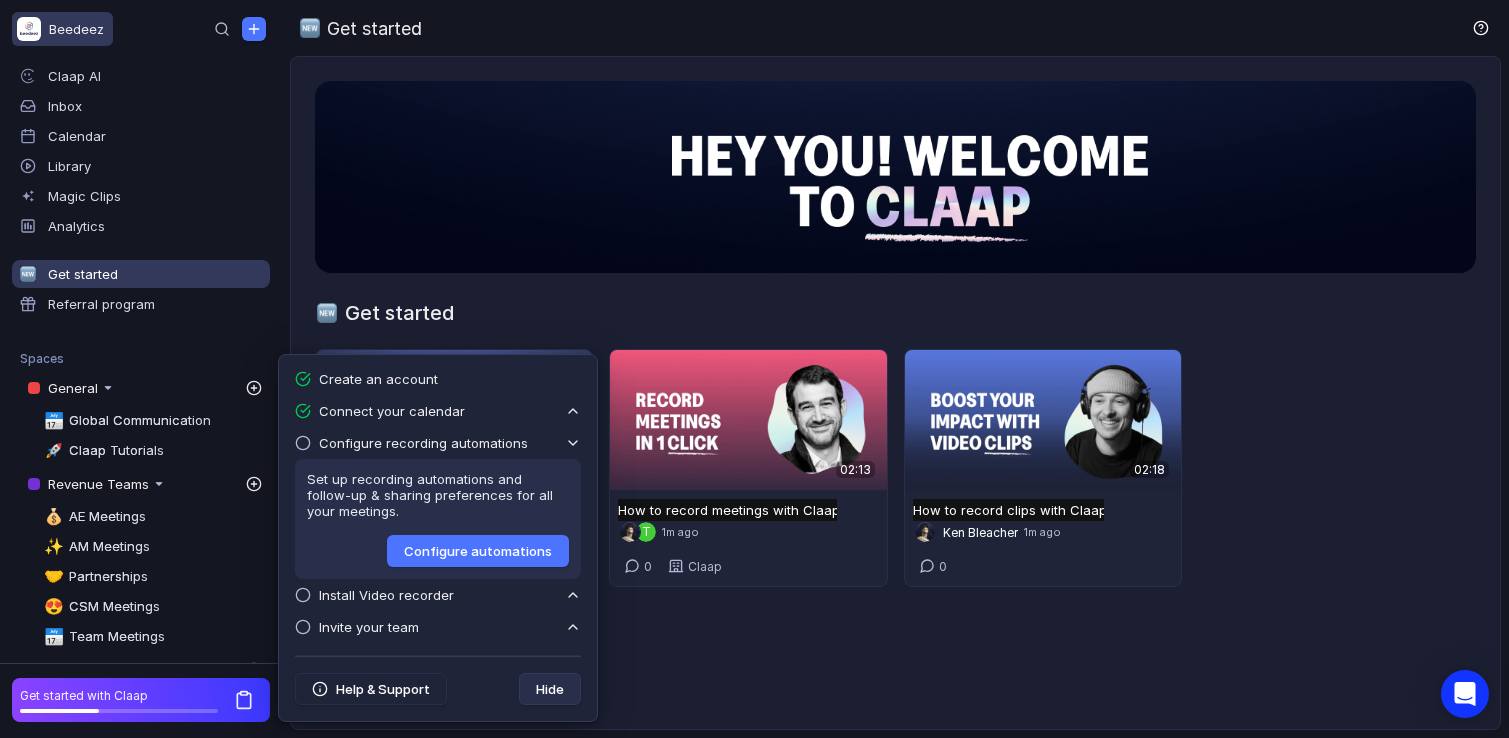 click on "Beedeez" at bounding box center (62, 29) 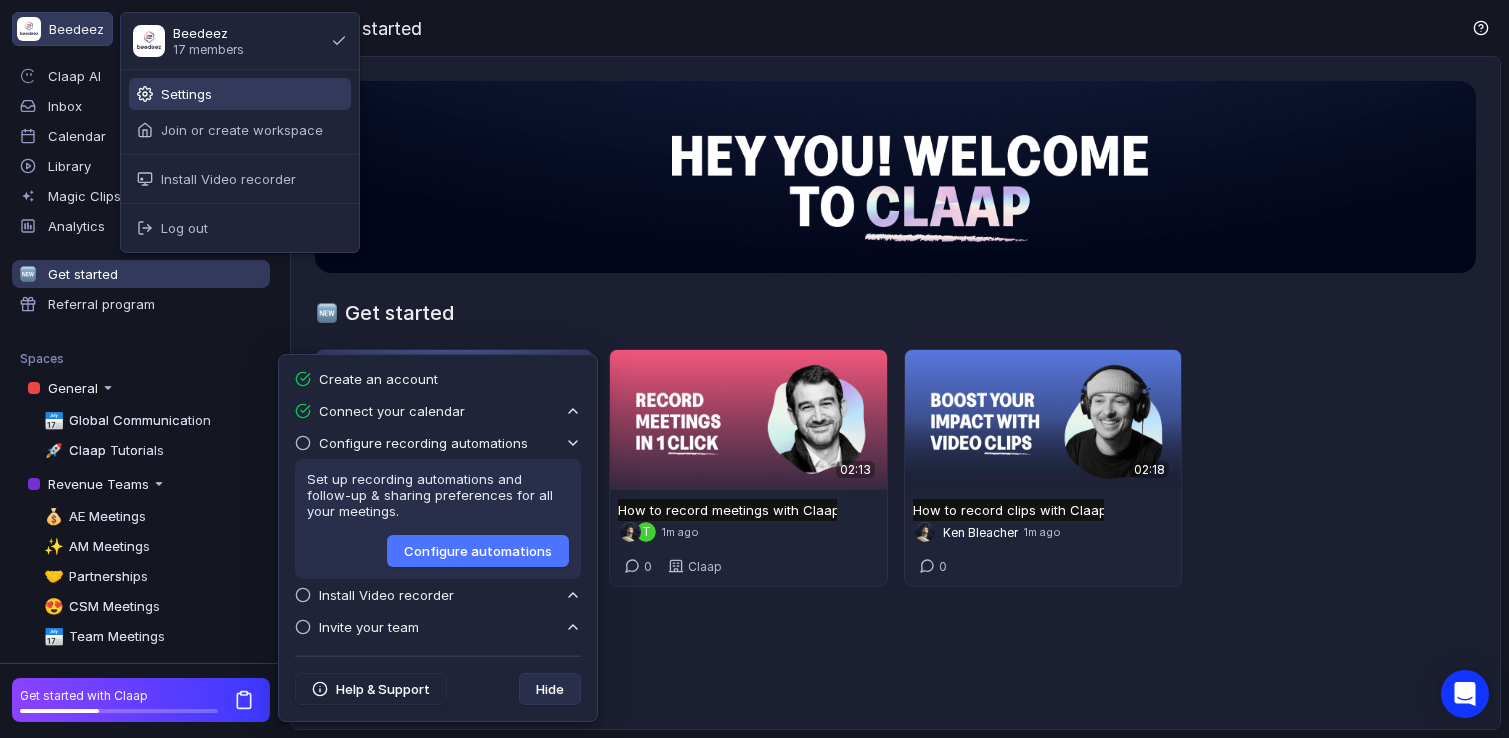 click on "Settings" at bounding box center (240, 94) 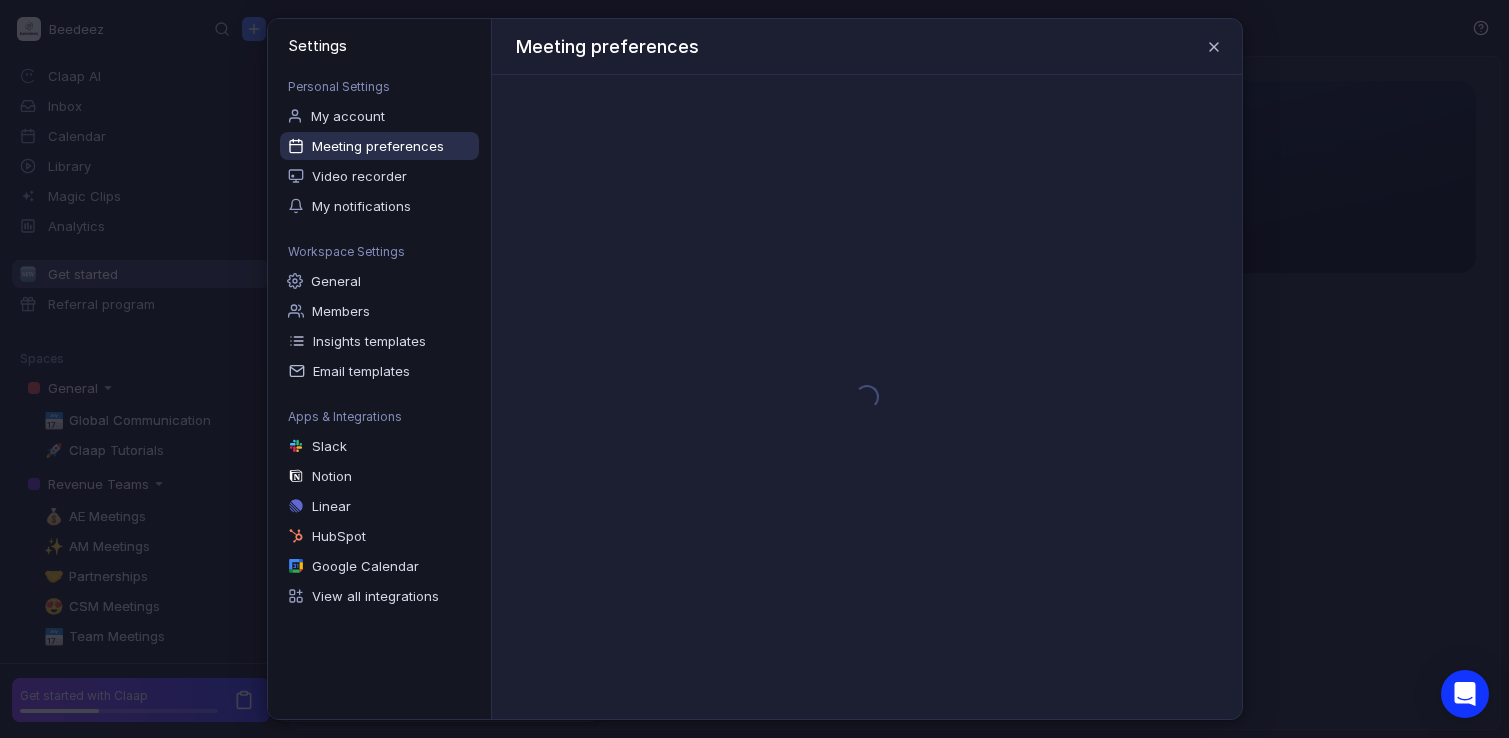 click on "Meeting preferences" at bounding box center (378, 146) 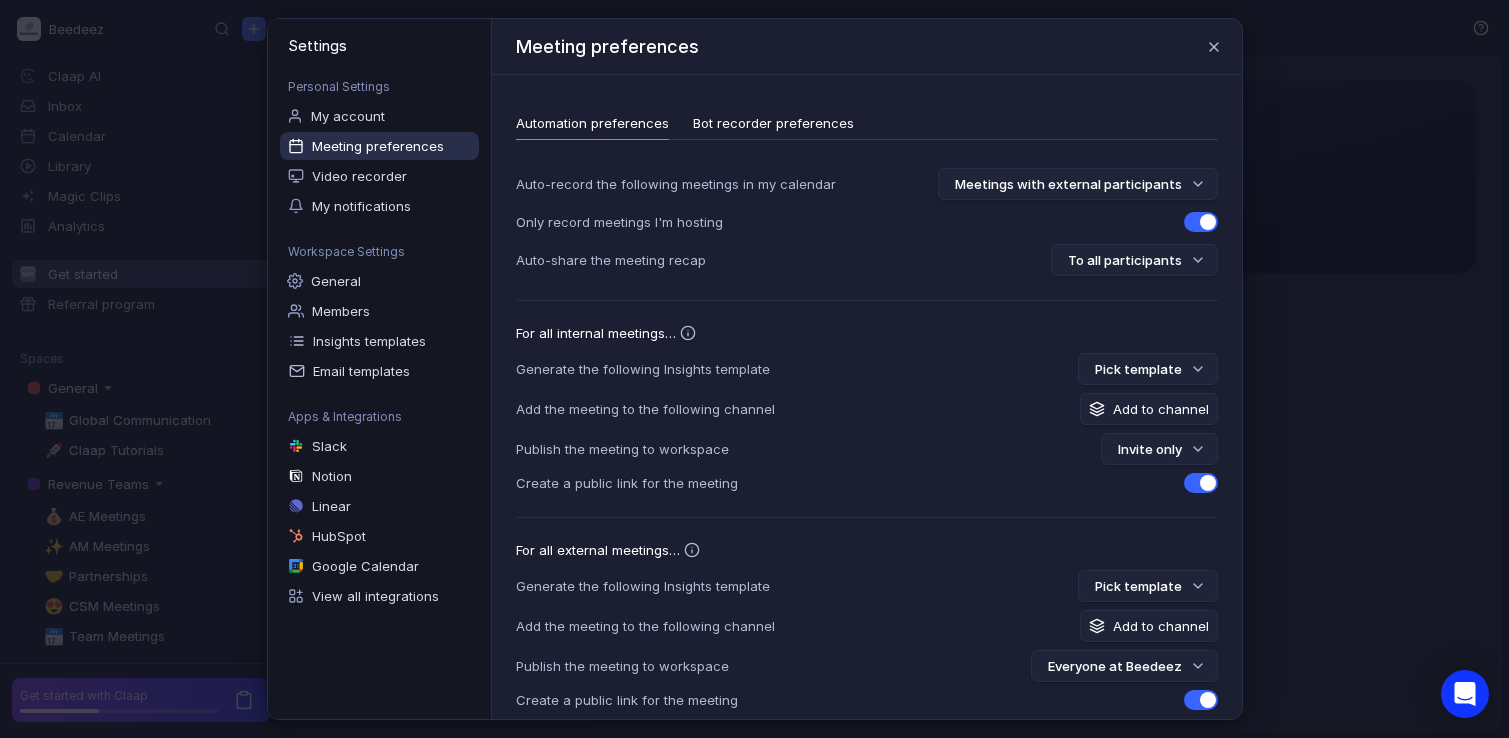click on "Bot recorder preferences" at bounding box center (773, 123) 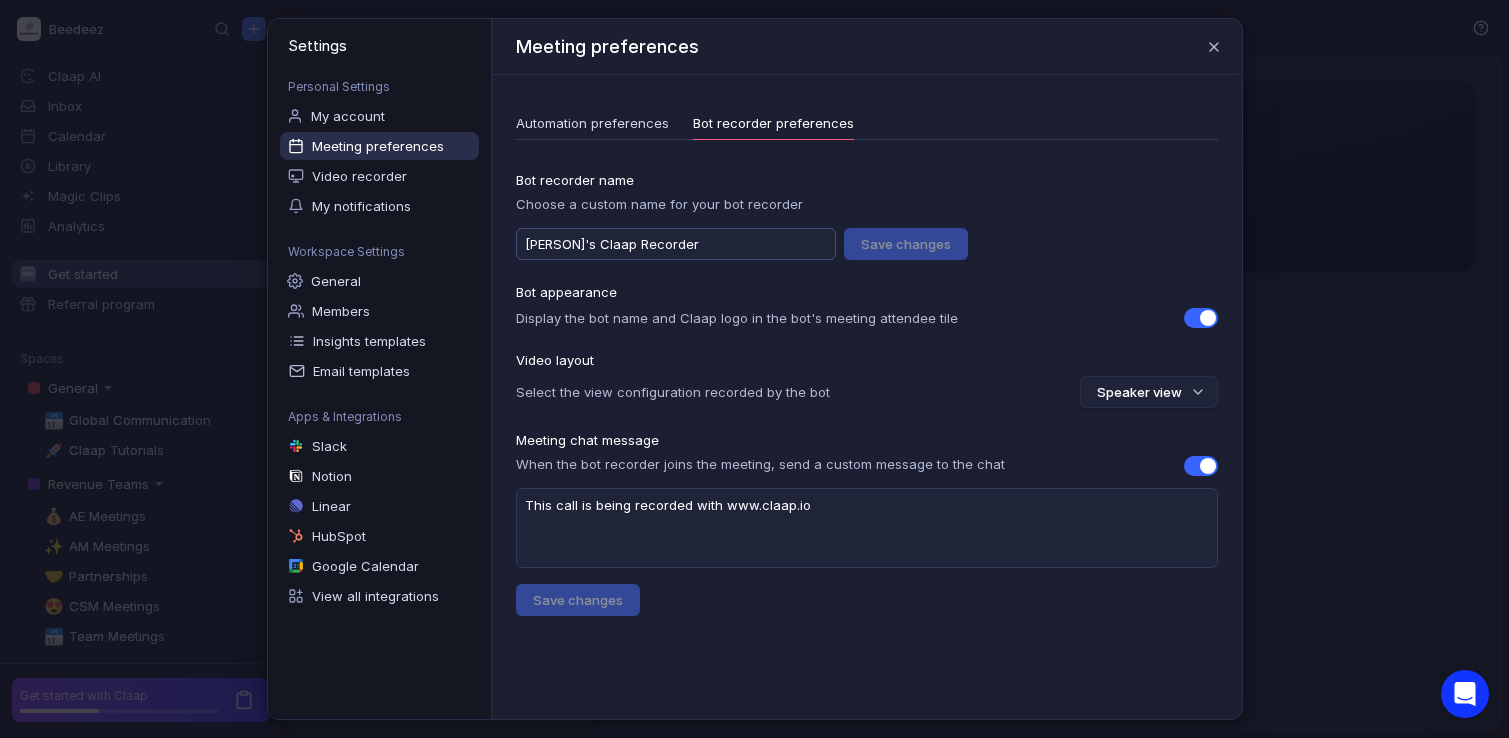 click on "[PERSON]'s Claap Recorder" at bounding box center [676, 244] 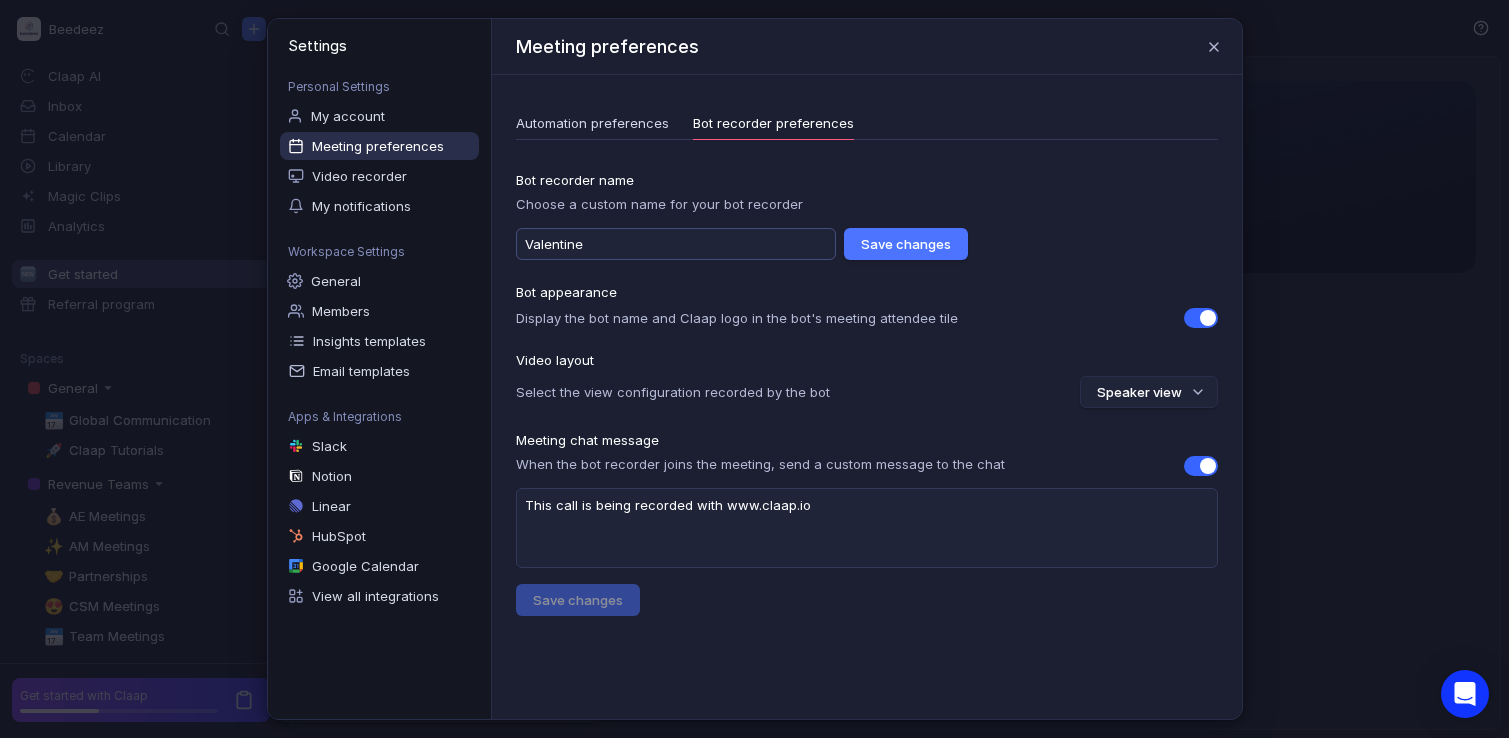 click on "Valentine" at bounding box center [676, 244] 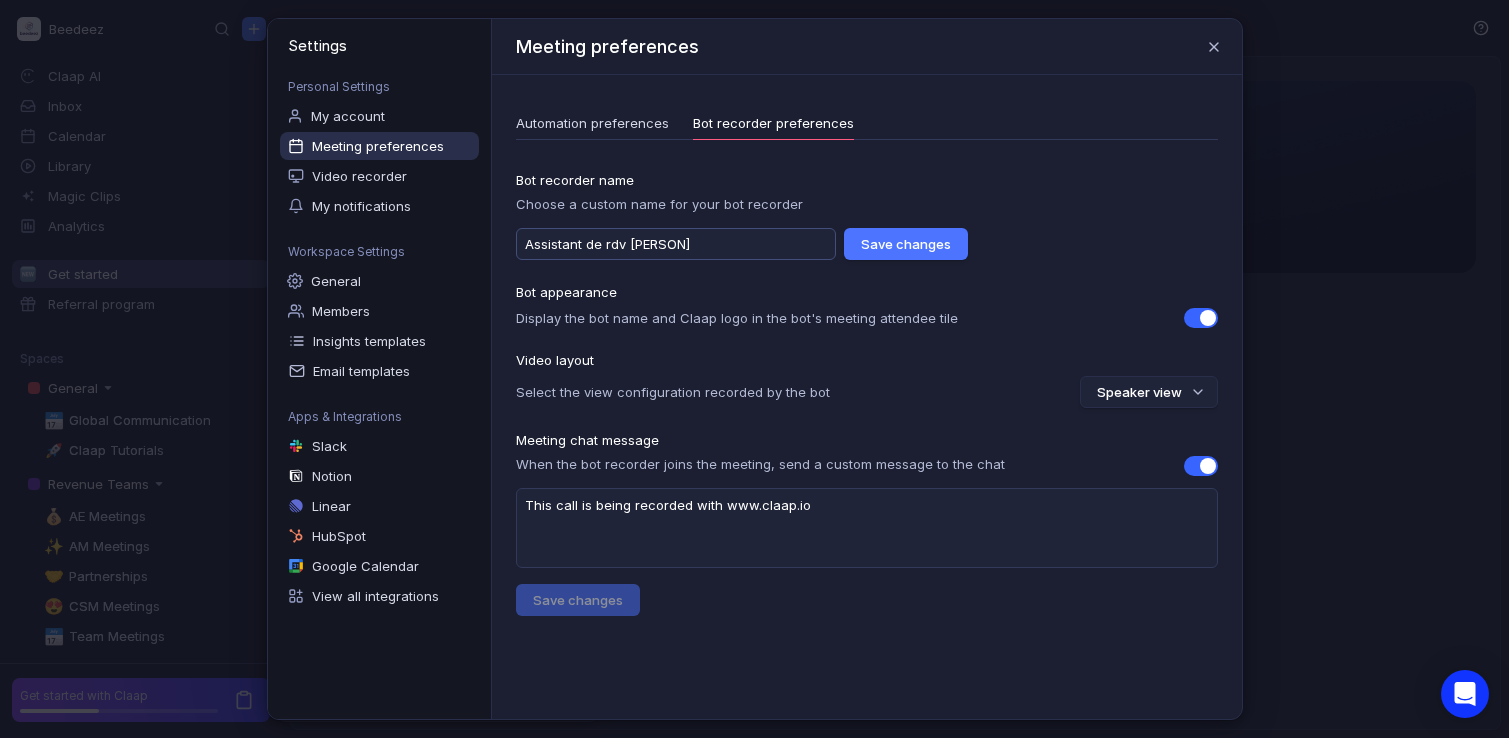 type on "Assistant de rdv [PERSON]" 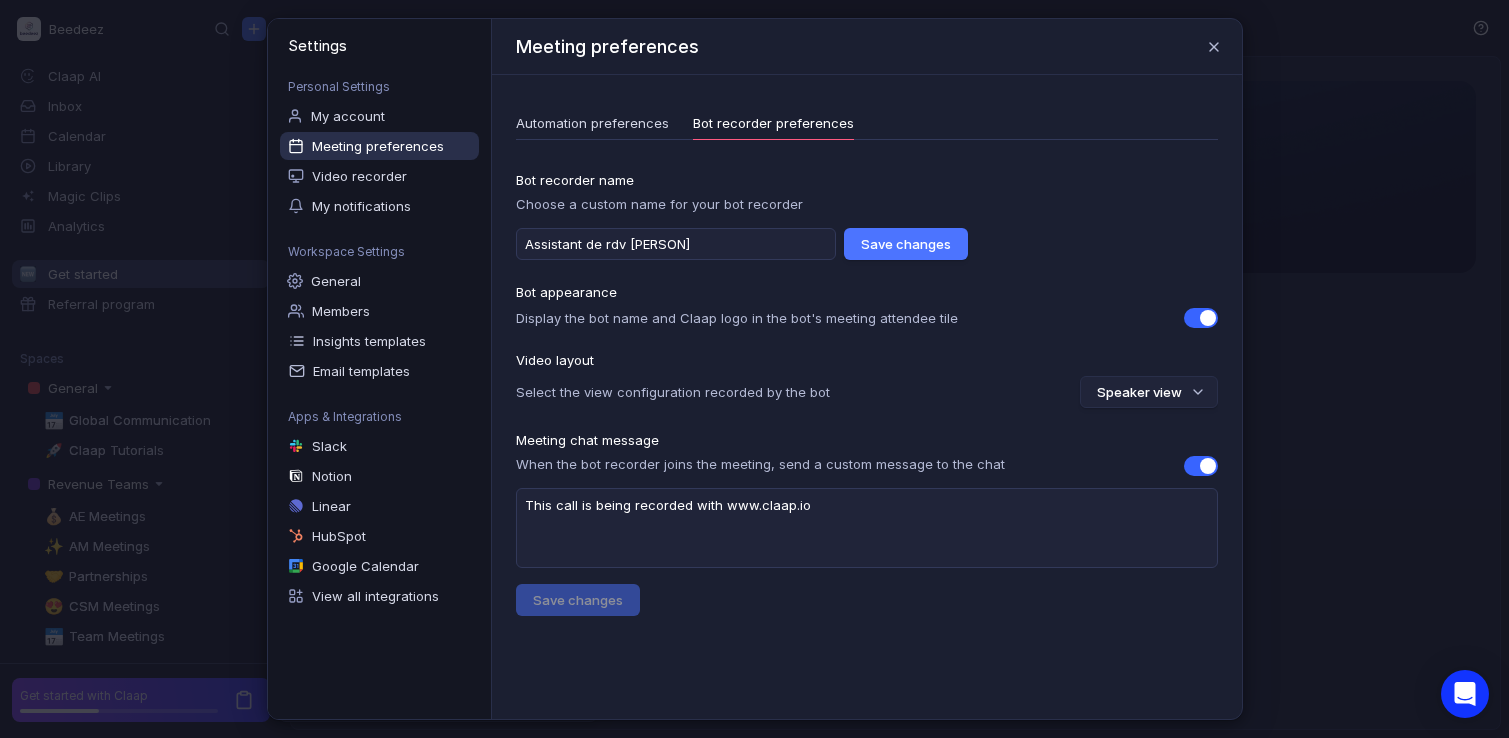 click at bounding box center (1208, 466) 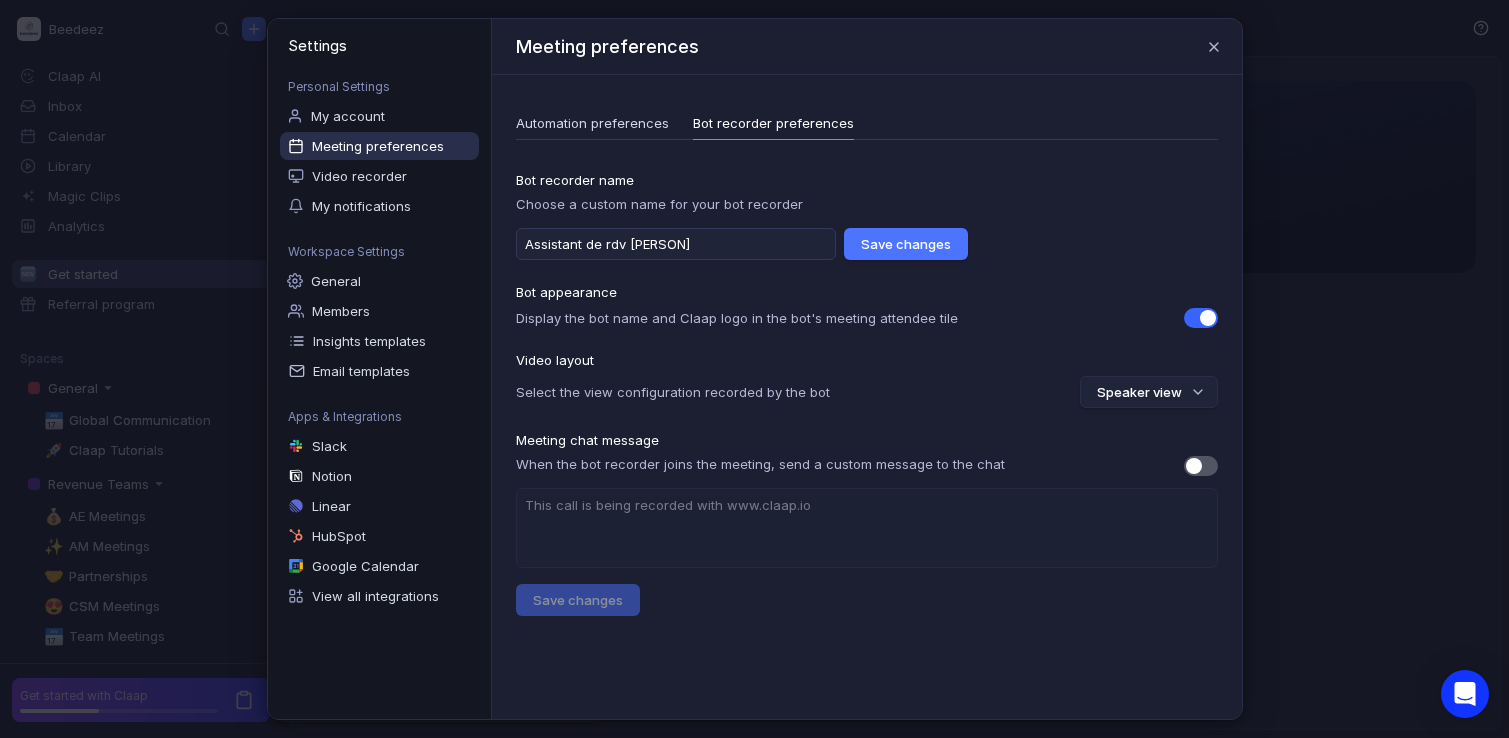 click at bounding box center [1201, 318] 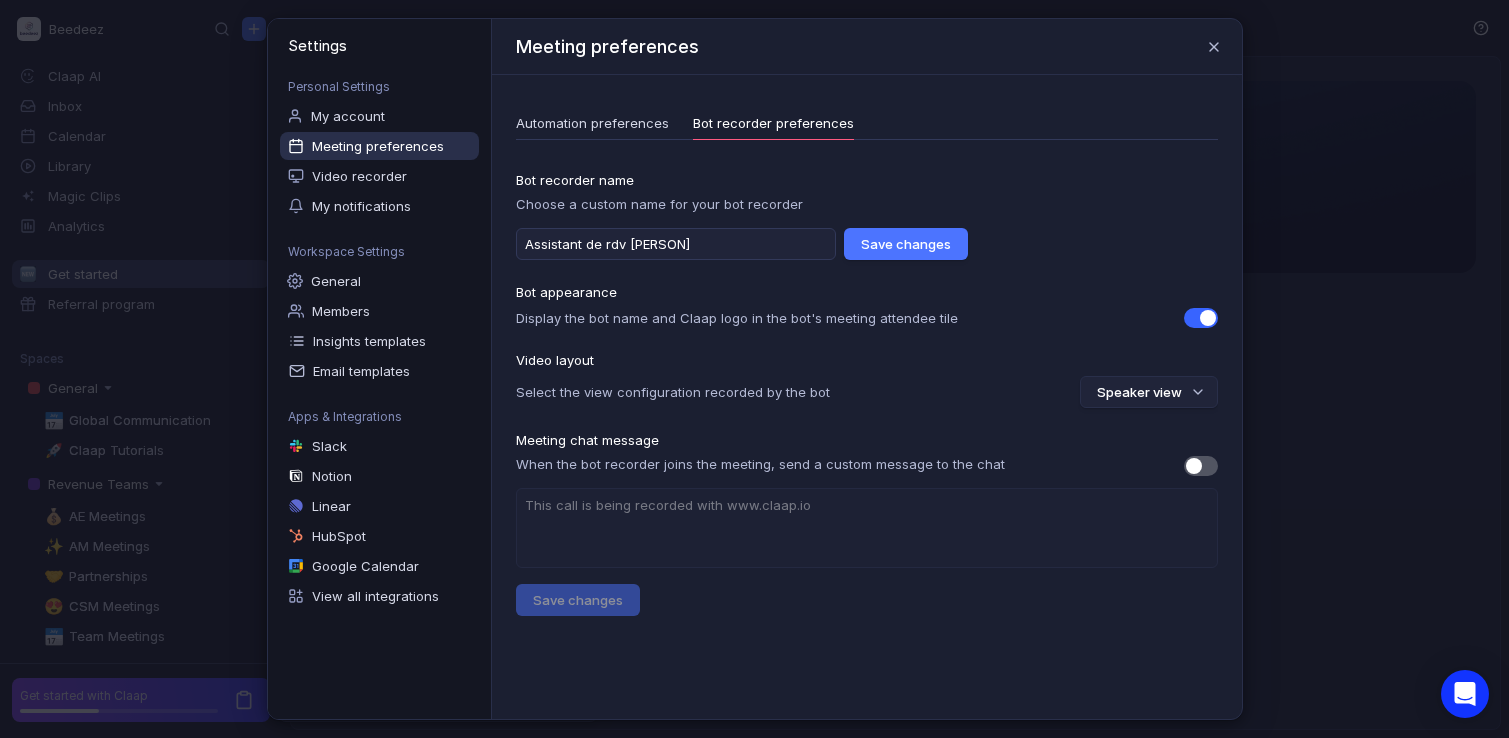 checkbox on "false" 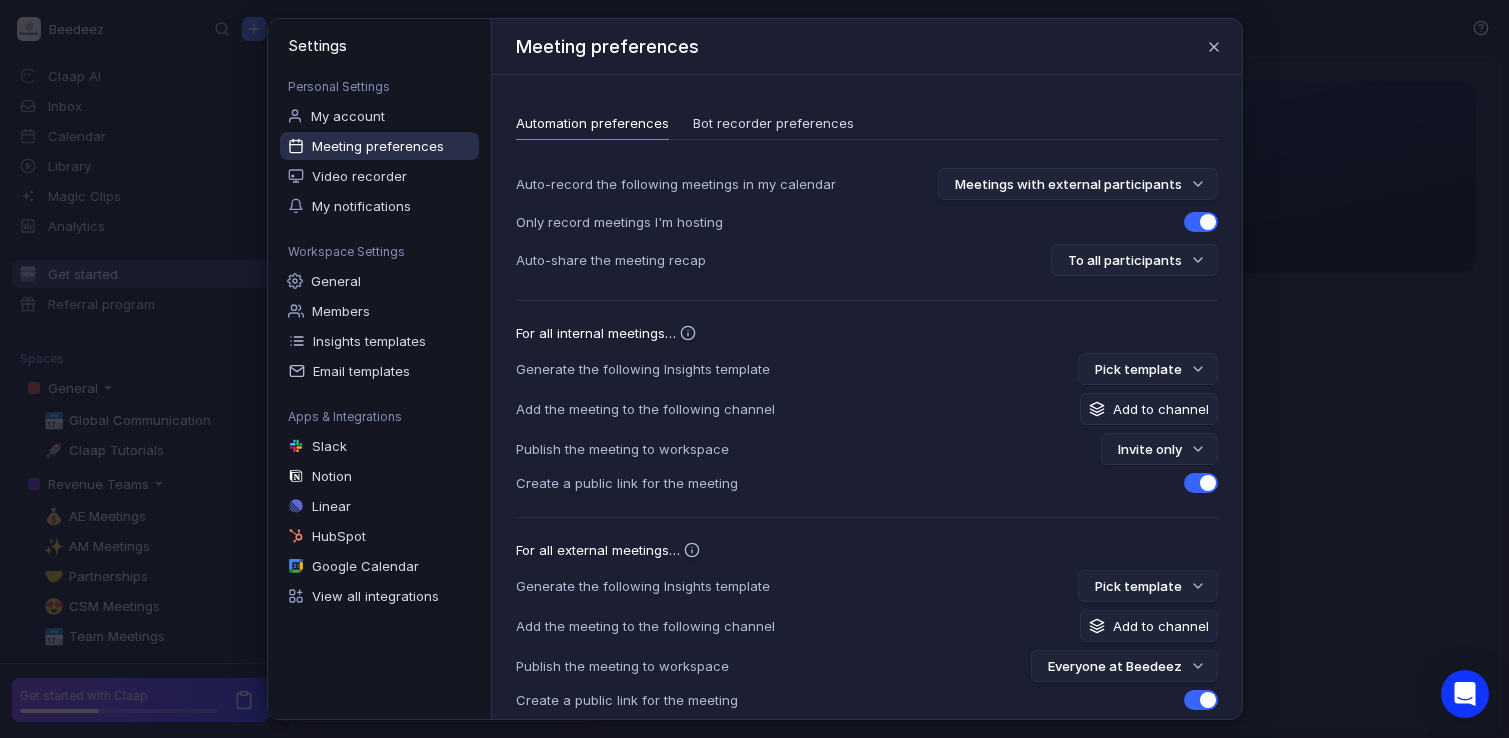 click on "Automation preferences" at bounding box center (592, 123) 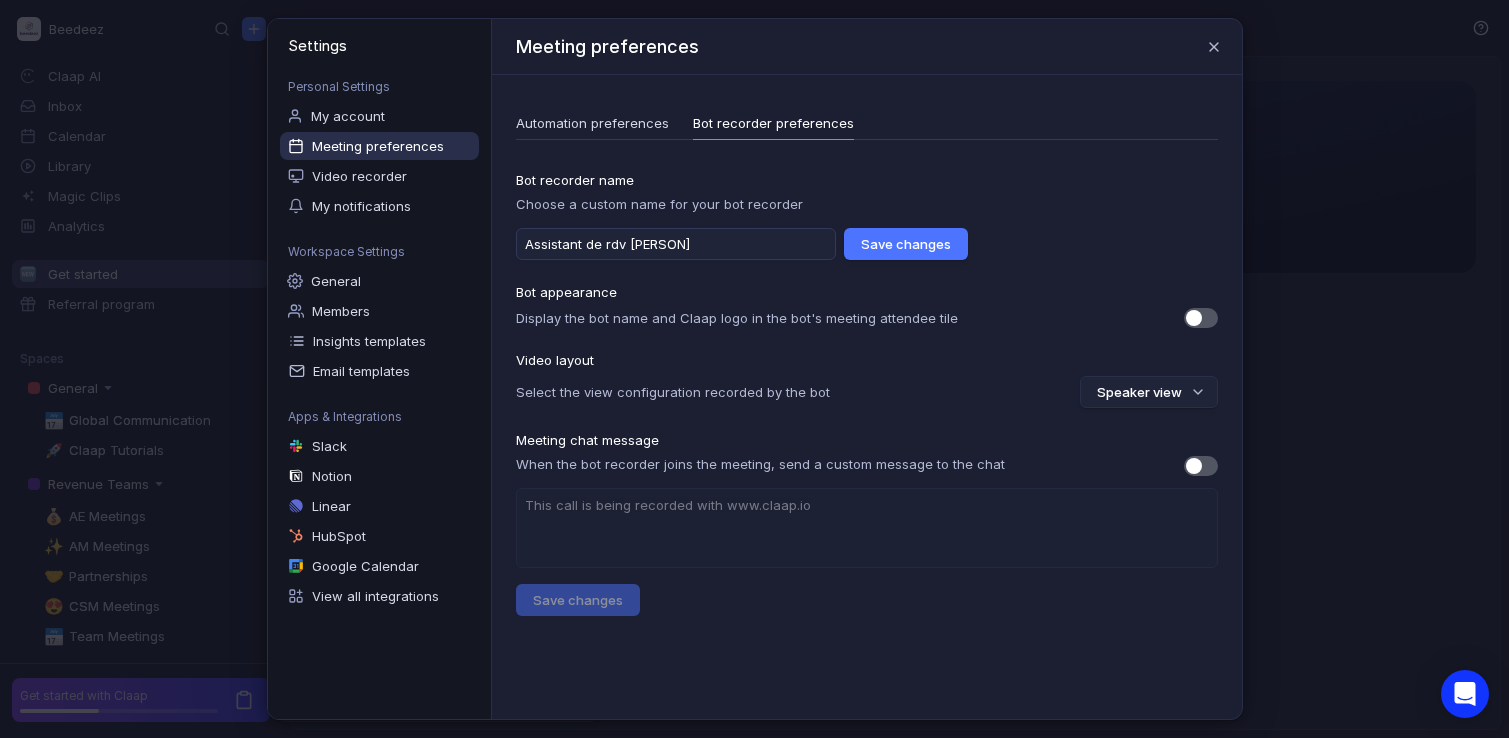 click on "Bot recorder preferences" at bounding box center (773, 123) 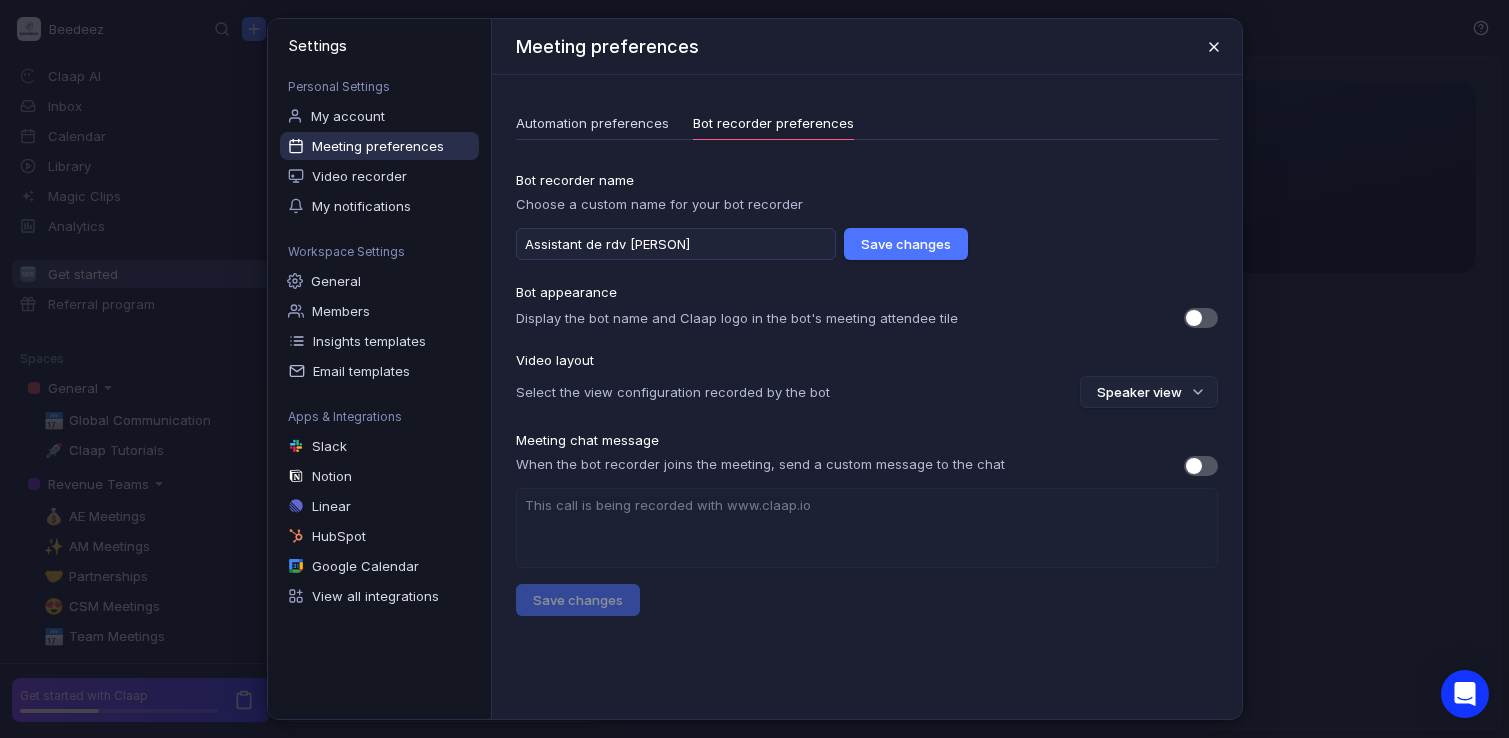 click at bounding box center [1214, 47] 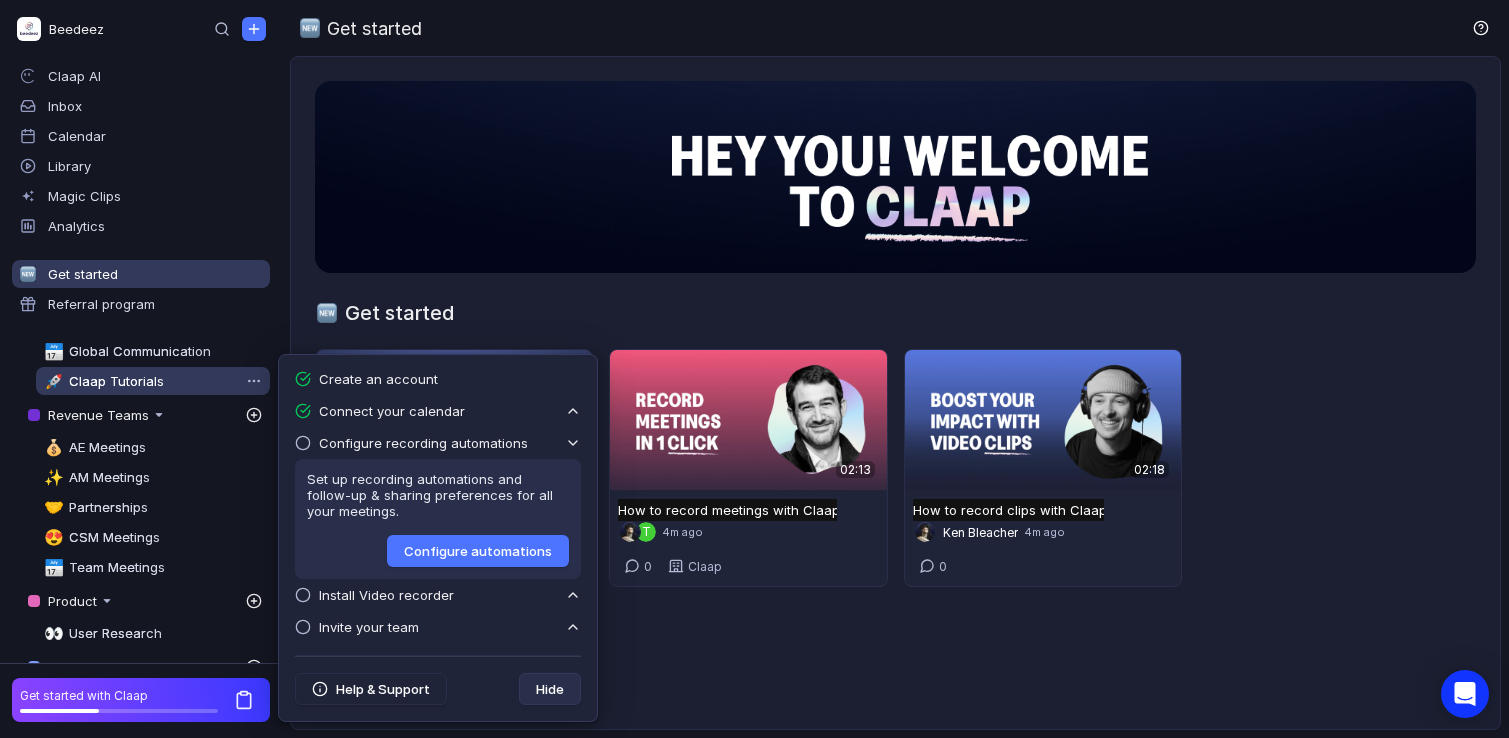 scroll, scrollTop: 0, scrollLeft: 0, axis: both 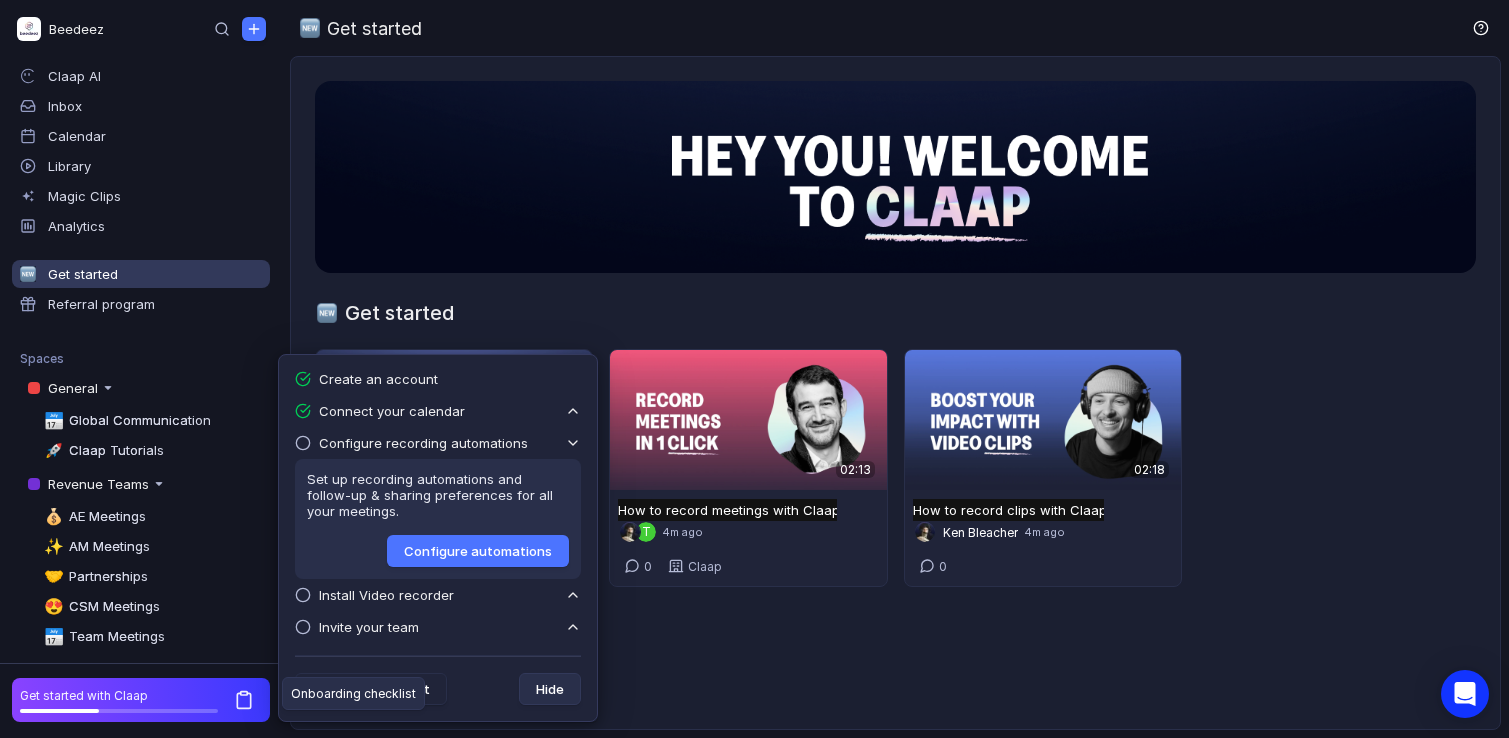 click on "Get started 01:38 Get started with Claap Get started with Claap Untitled [PERSON] 4m ago 002:13 How to record meetings with Claap How to record meetings with Claap Untitled T 4m ago 0 Claap 02:18 How to record clips with Claap How to record clips with Claap Untitled [PERSON] 4m ago 0" at bounding box center [895, 393] 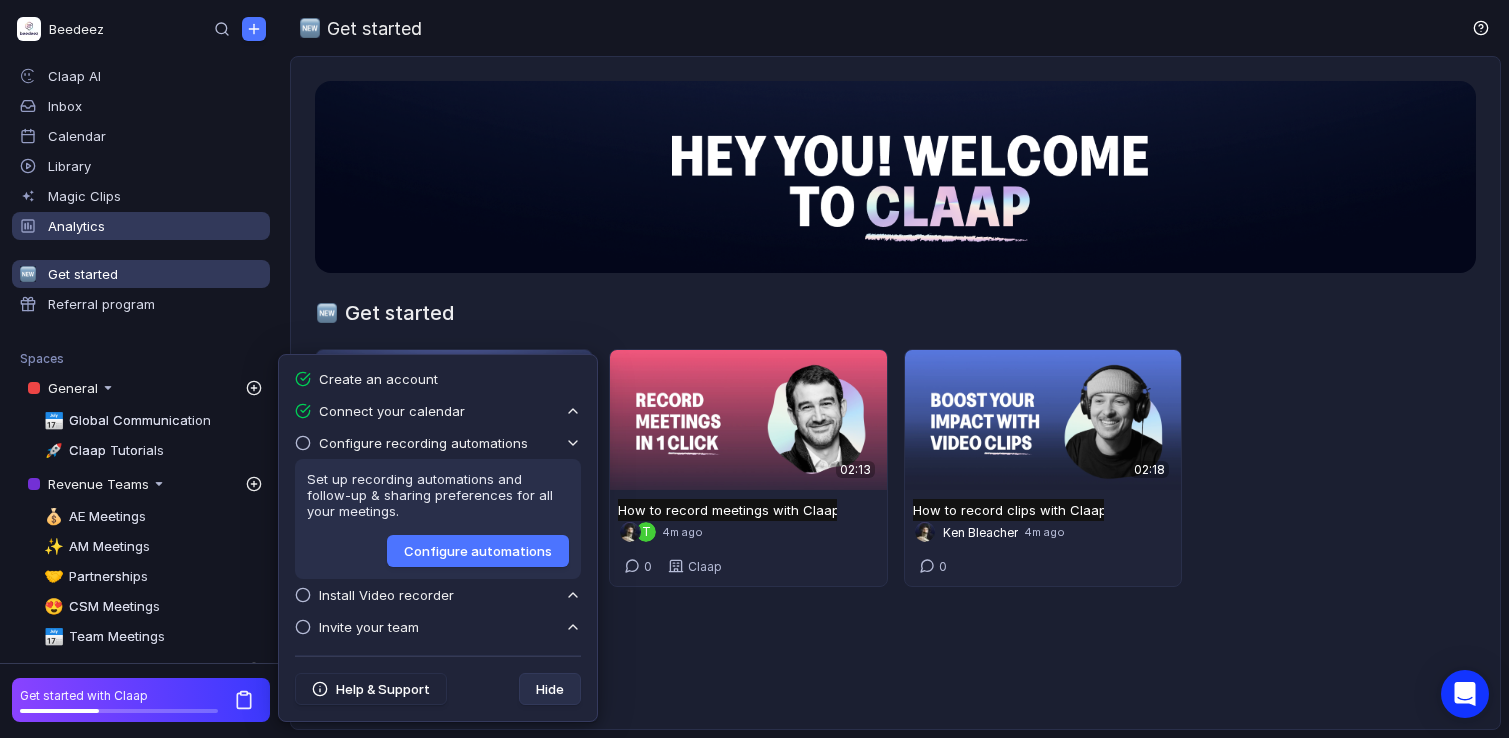 click on "Analytics" at bounding box center [141, 226] 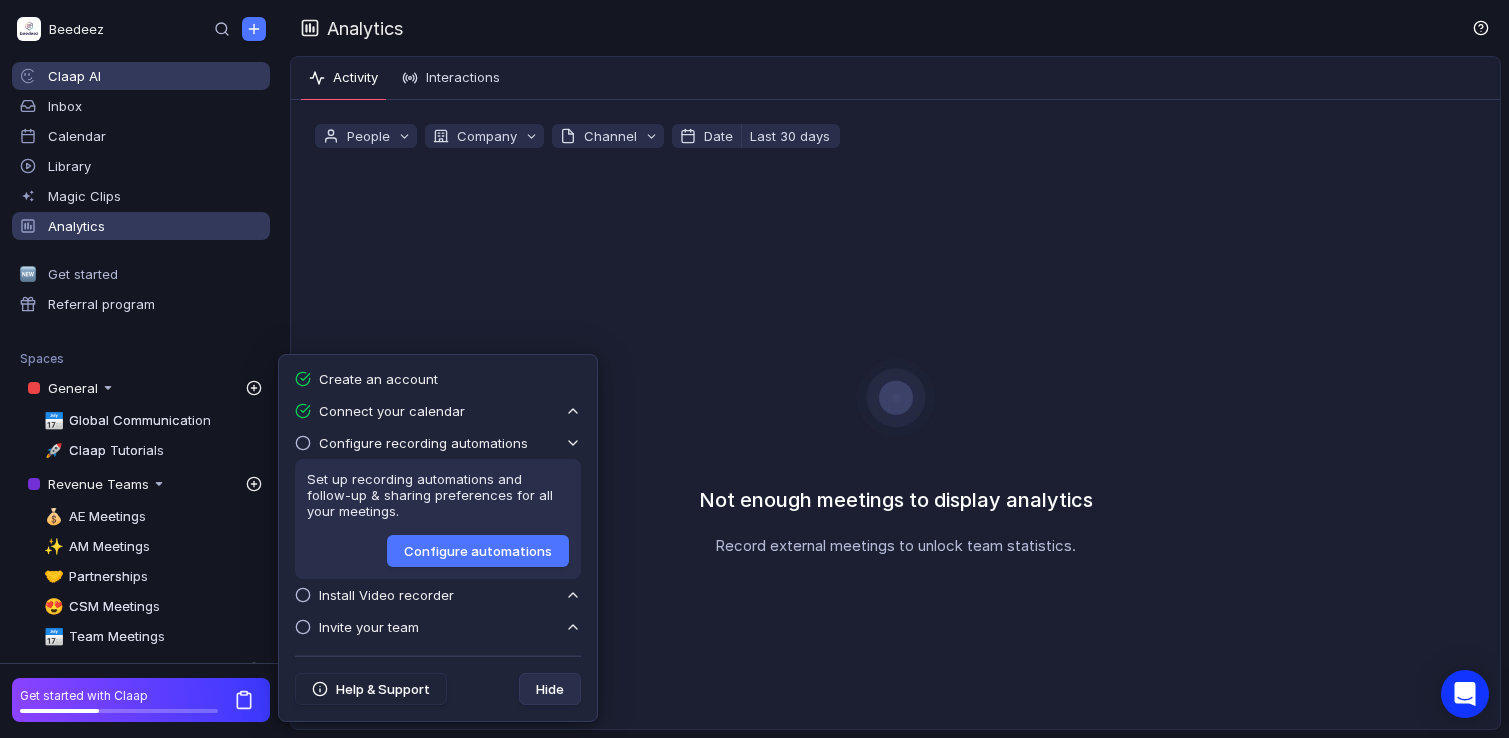 click on "Claap AI" at bounding box center [155, 76] 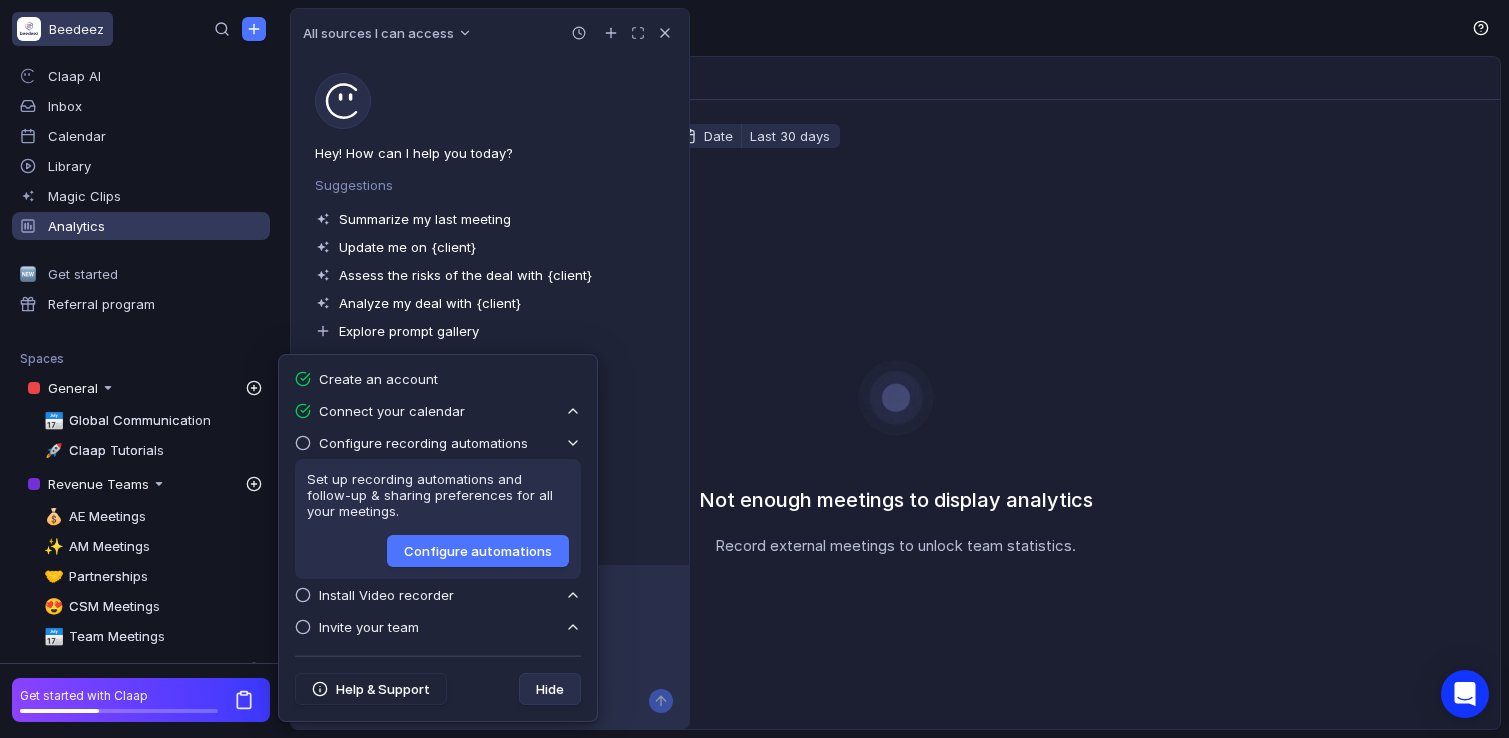 click on "Beedeez" at bounding box center [62, 29] 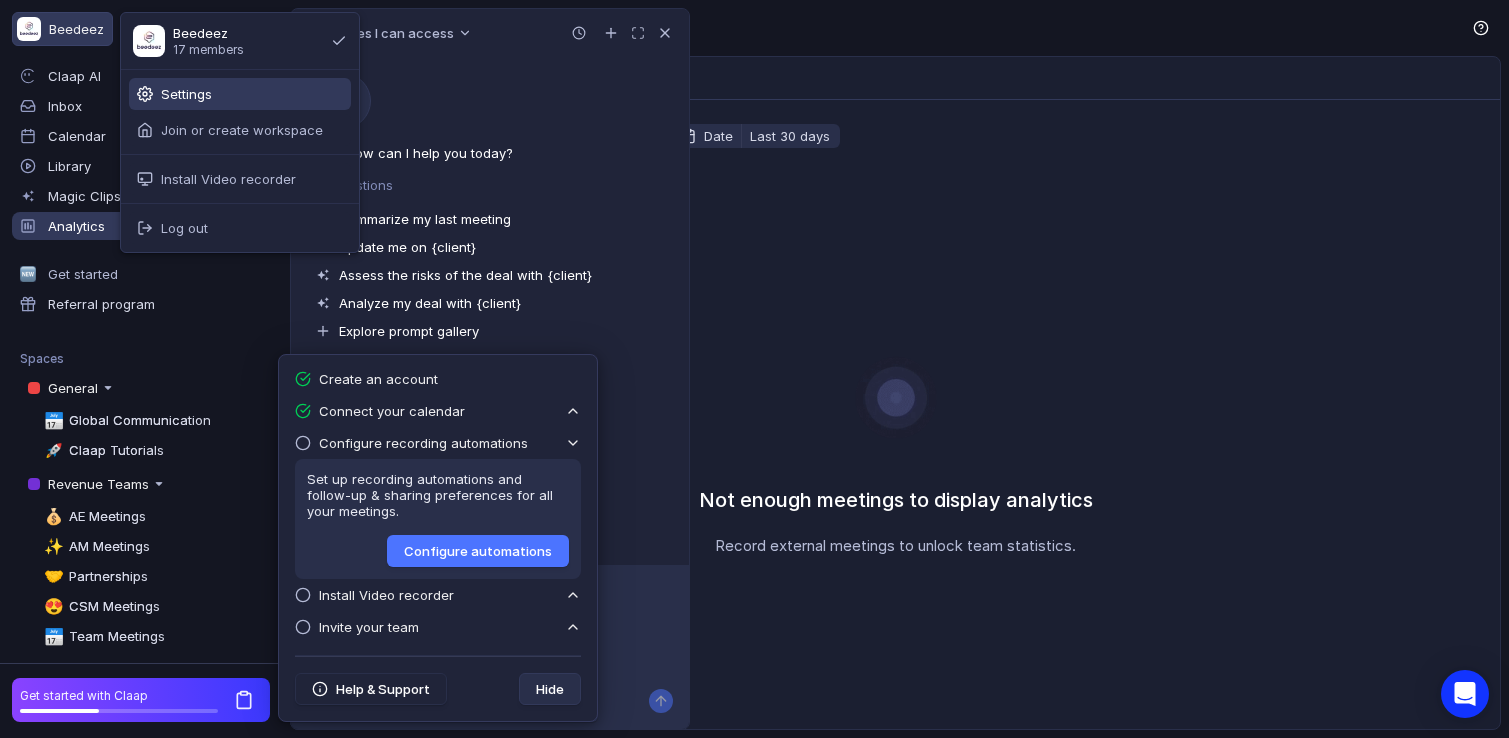 click on "Settings" at bounding box center (240, 94) 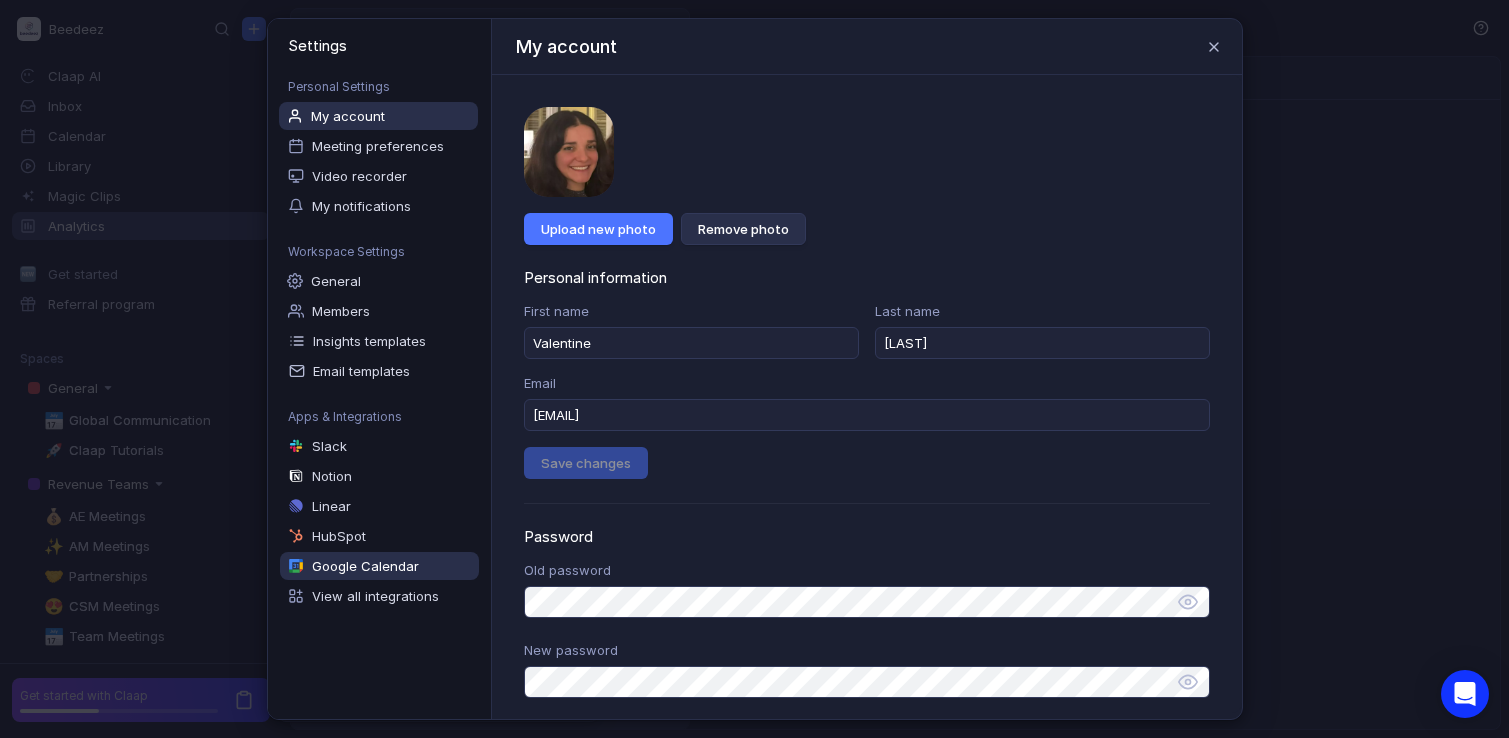 click on "Google Calendar" at bounding box center [329, 446] 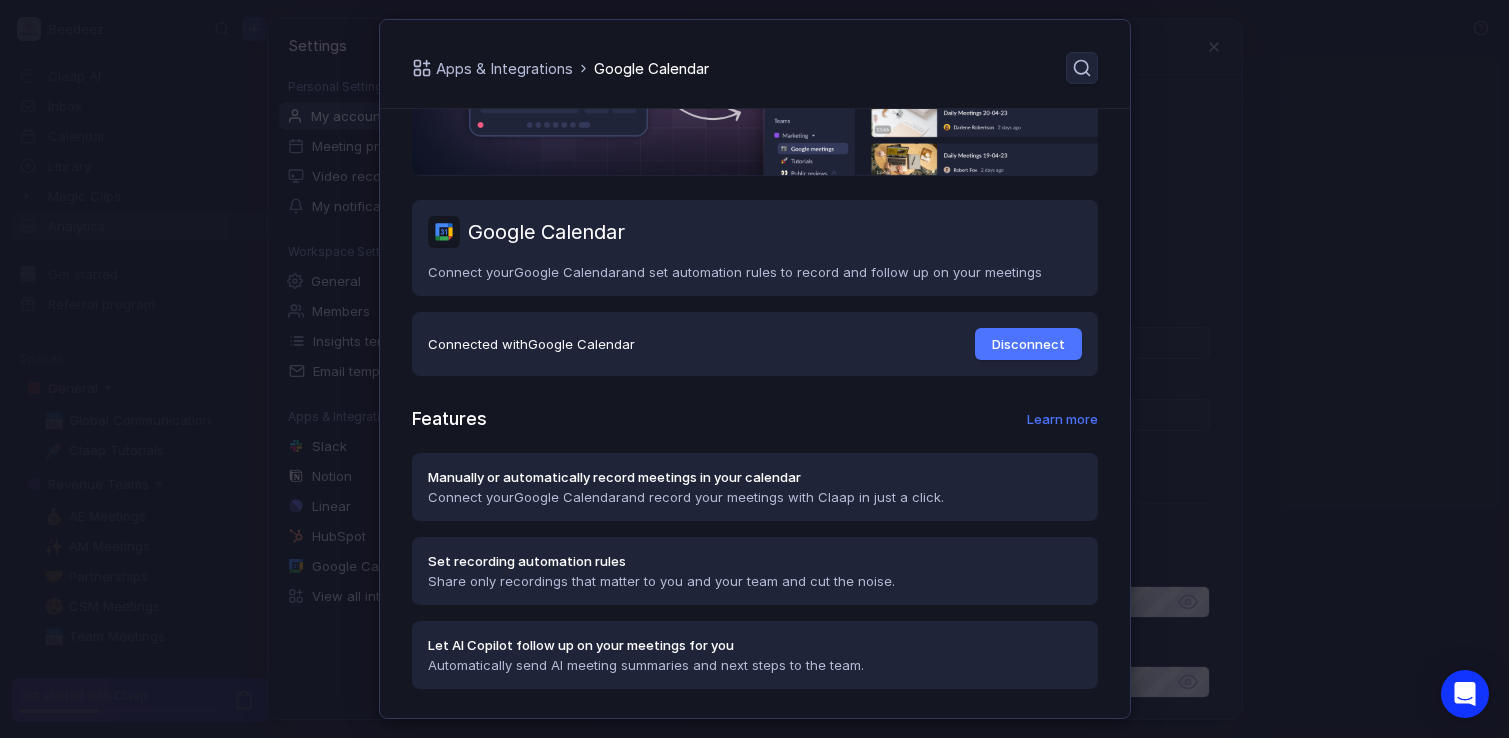 scroll, scrollTop: 0, scrollLeft: 0, axis: both 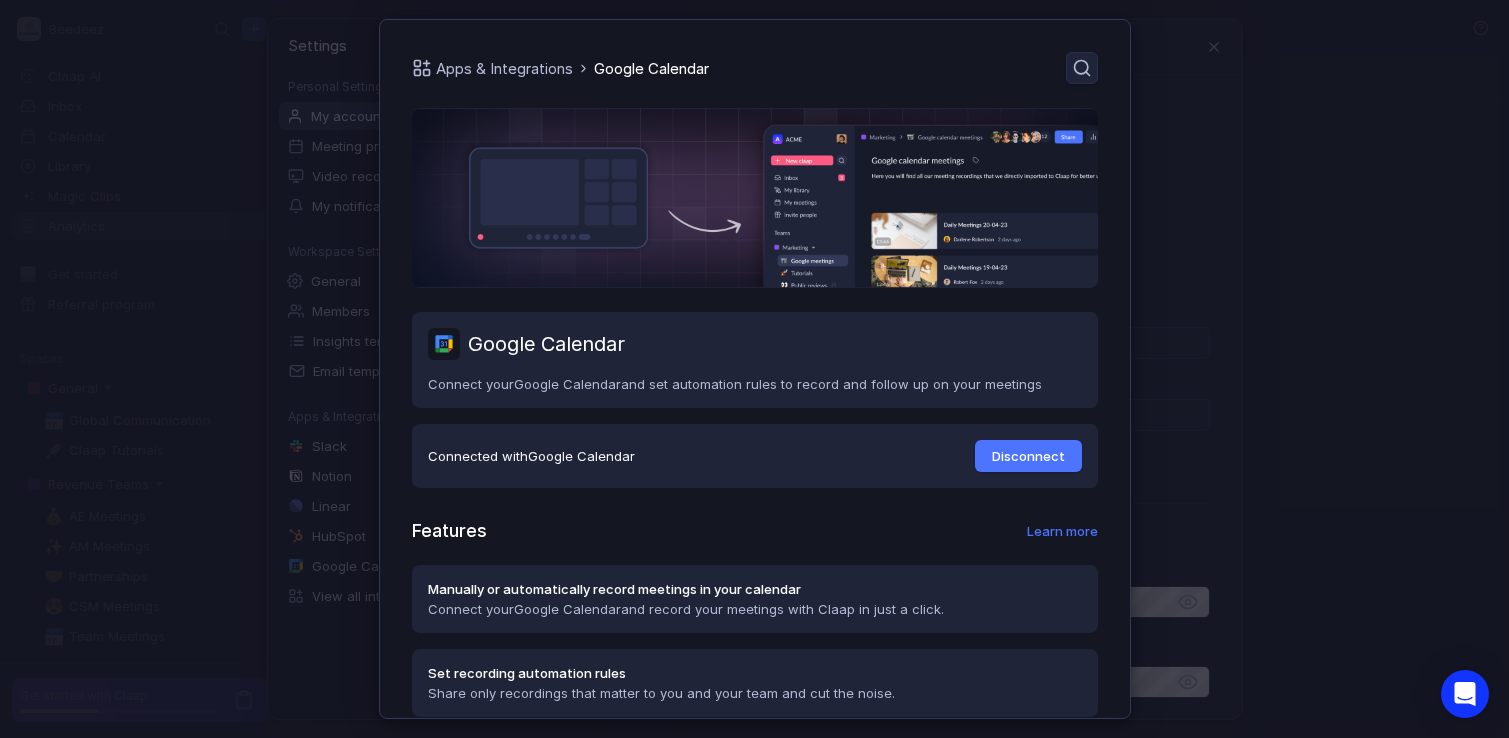 click on "Apps & Integrations Google Calendar Google Calendar Connect your  Google Calendar  and set automation rules to record and follow up on your meetings Connected with  Google Calendar Disconnect Features Learn more Manually or automatically record meetings in your calendar Connect your  Google Calendar  and record your meetings with Claap in just a click. Set recording automation rules Share only recordings that matter to you and your team and cut the noise. Let AI Copilot follow up on your meetings for you Automatically send AI meeting summaries and next steps to the team." at bounding box center (754, 369) 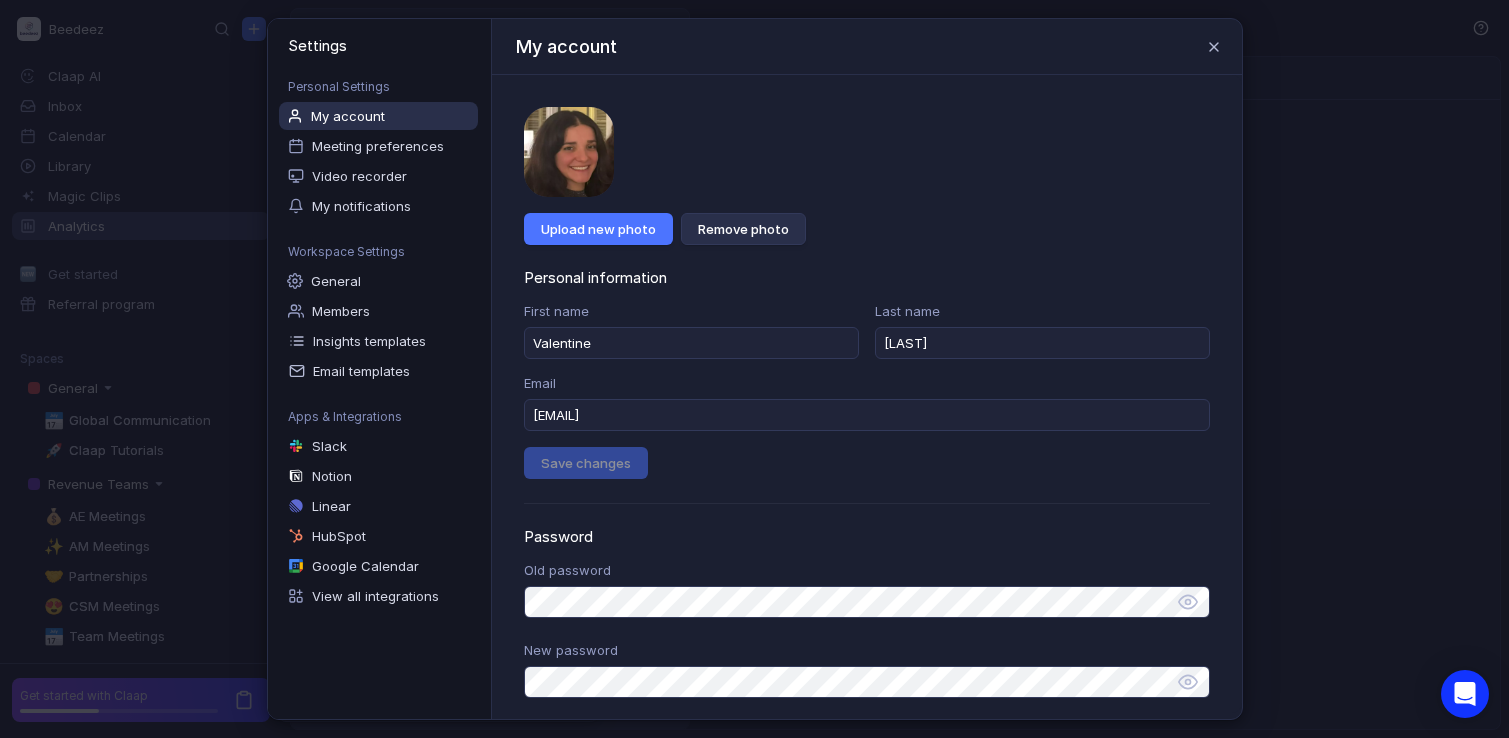 scroll, scrollTop: 329, scrollLeft: 0, axis: vertical 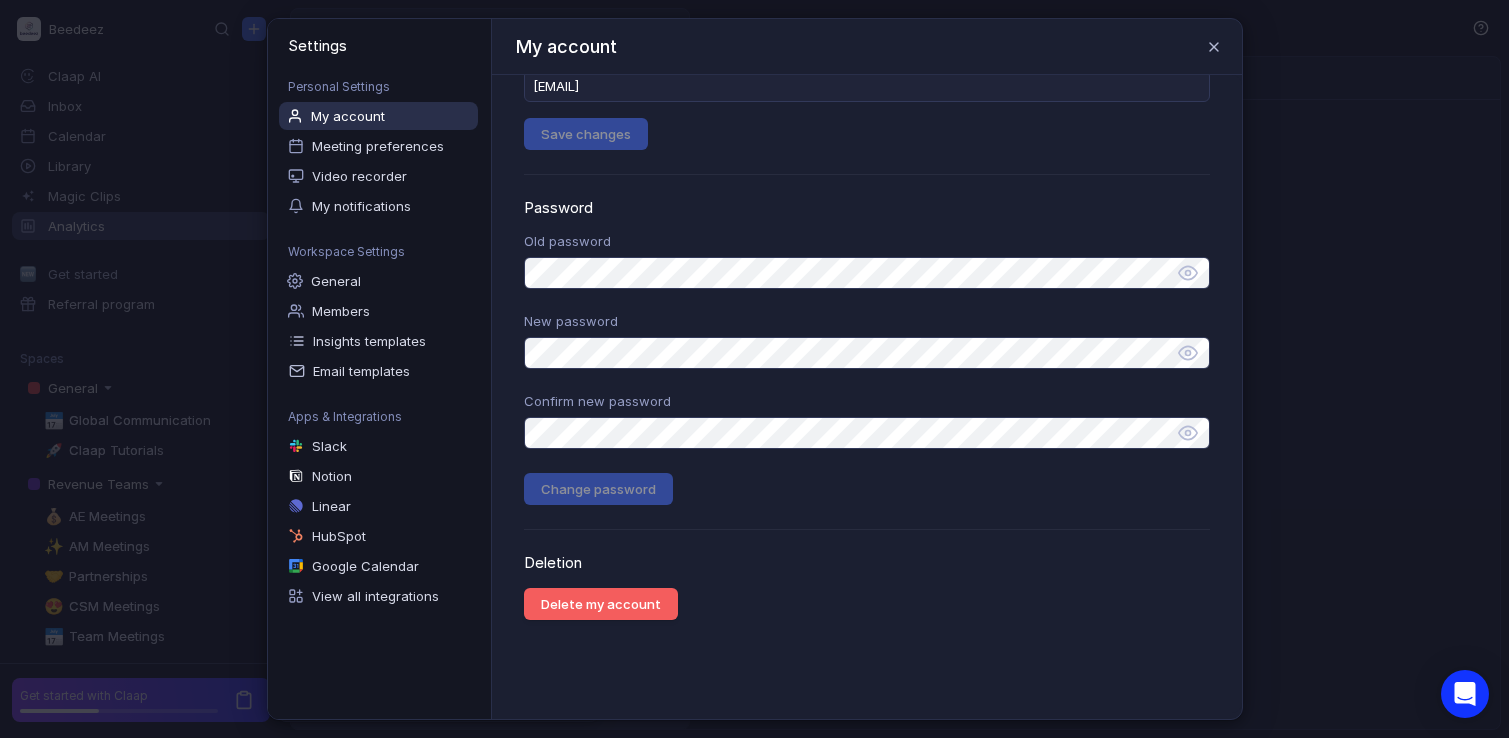 click on "Settings Personal Settings My account Meeting preferences Video recorder My notifications Workspace Settings General Members Meeting controls Insights templates Email templates Glossary Security Theme Plans & Licenses Billing Apps & Integrations Slack Notion Linear HubSpot Google Calendar View all integrations My account Upload new photo Remove photo Personal information First name [PERSON] Last name [PERSON] Email [EMAIL] Save changes Password Old password New password Confirm new password Change password Deletion Delete my account" at bounding box center [754, 369] 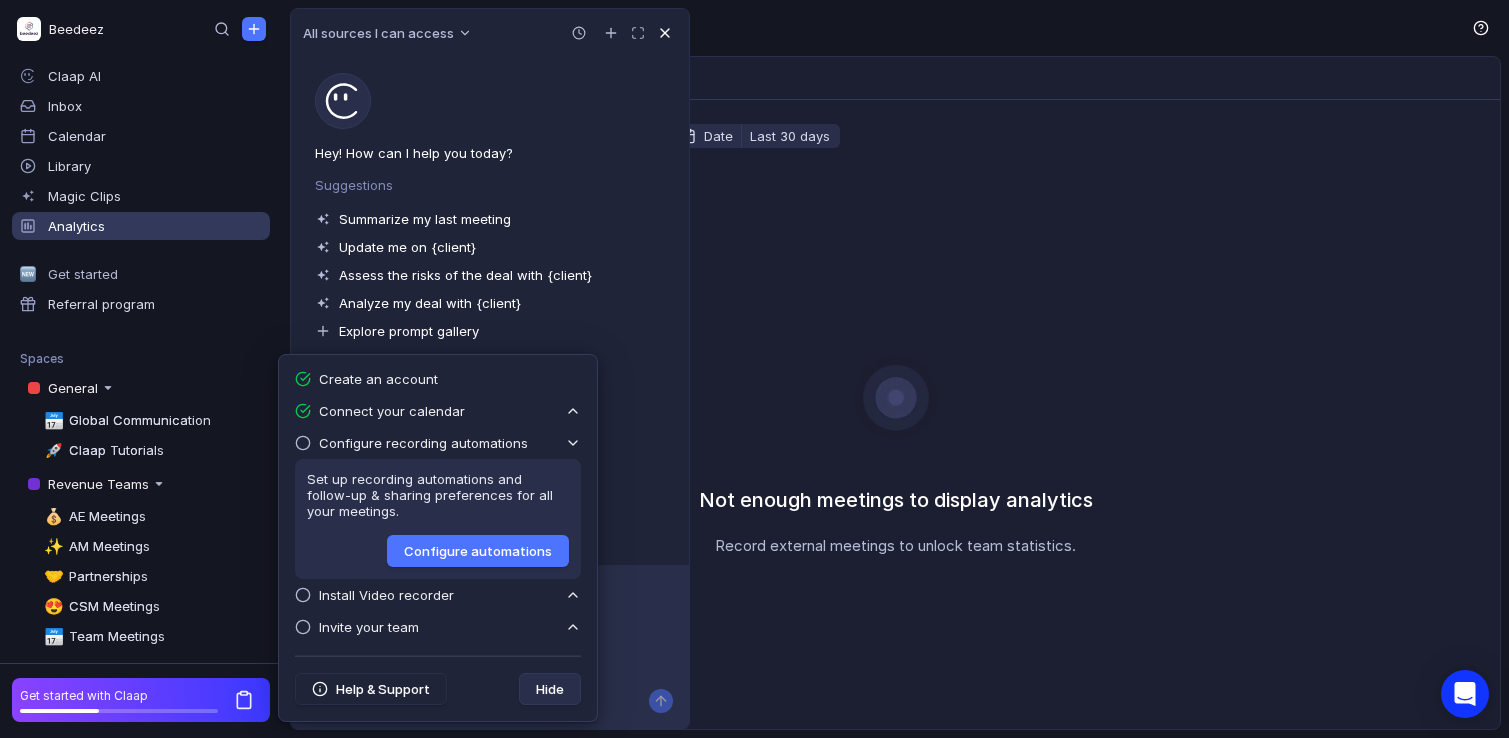 click at bounding box center (665, 33) 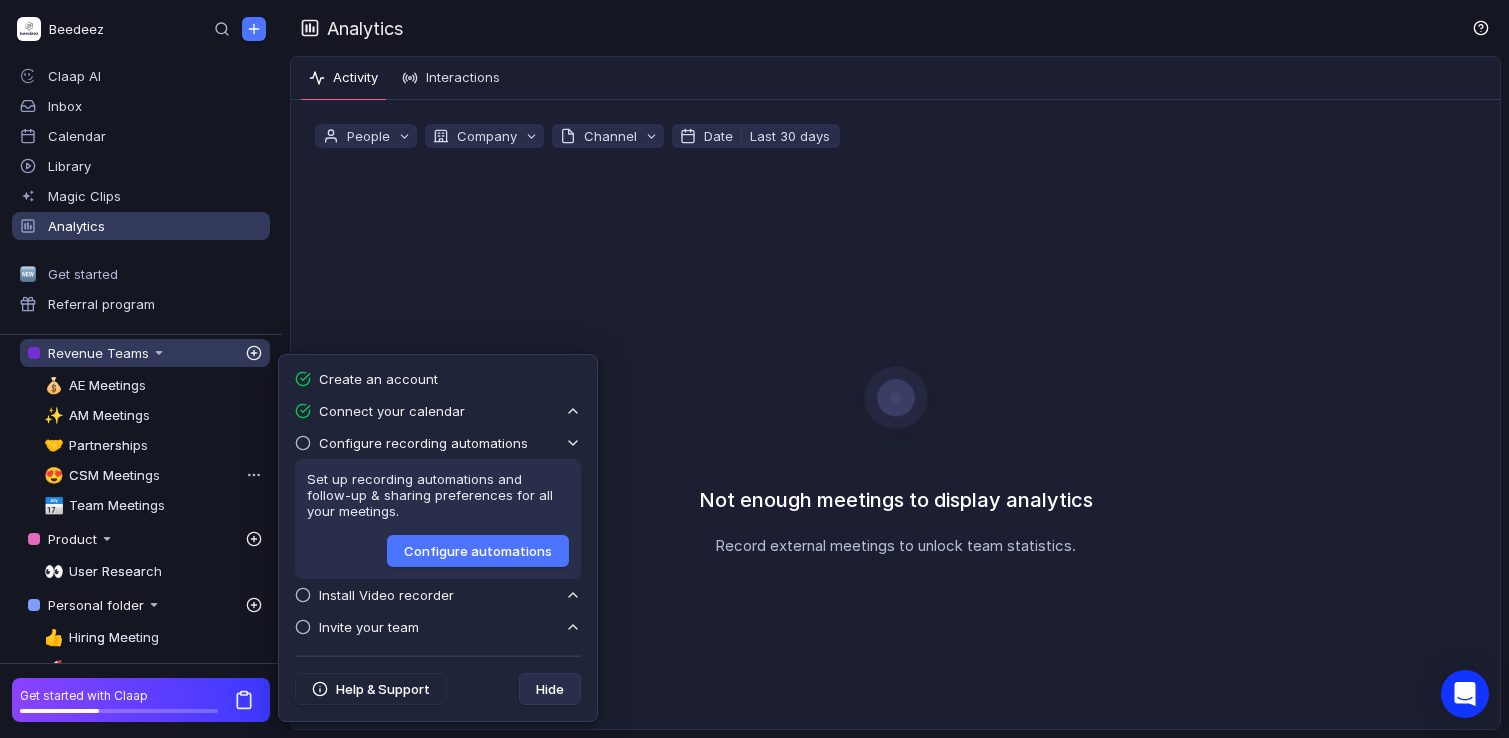 scroll, scrollTop: 0, scrollLeft: 0, axis: both 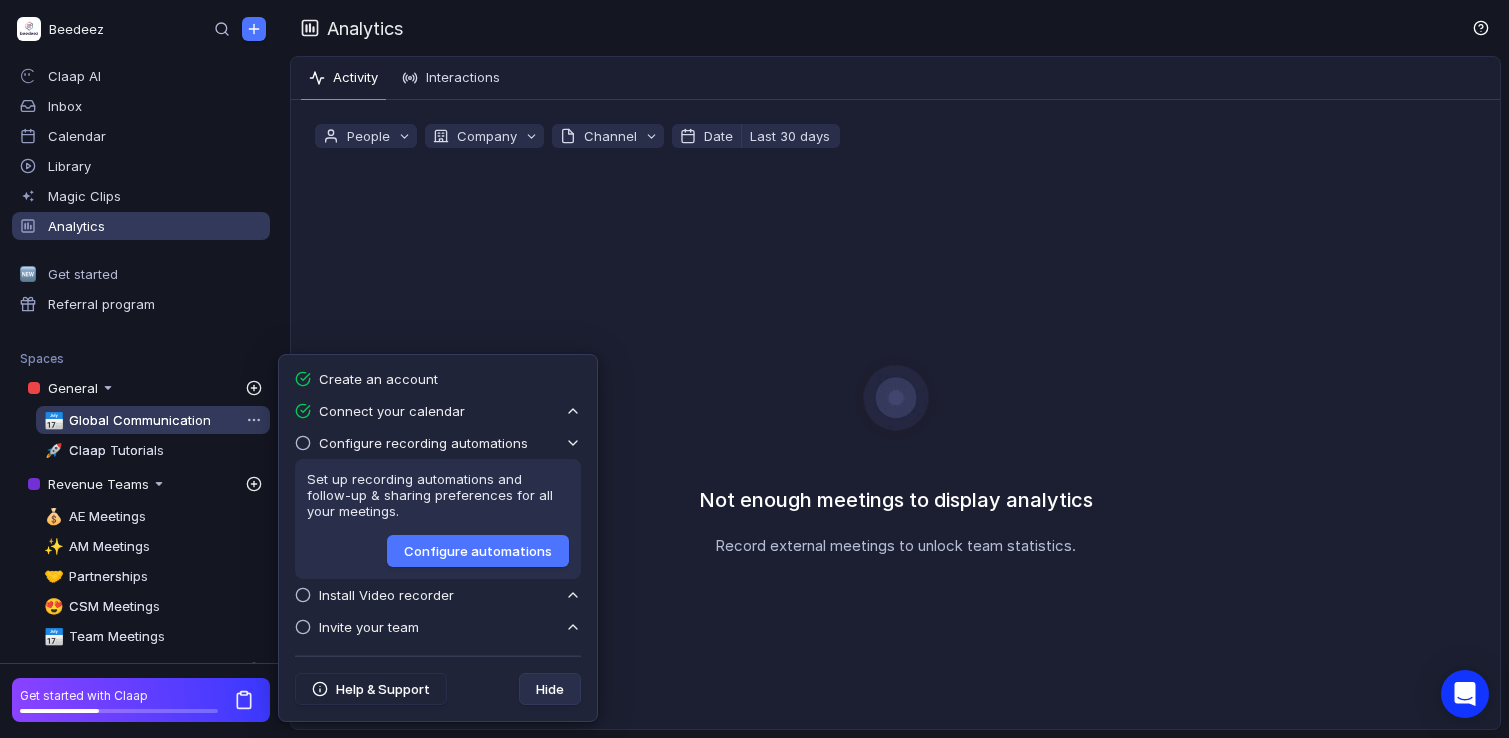 click on "Global Communication" at bounding box center (140, 420) 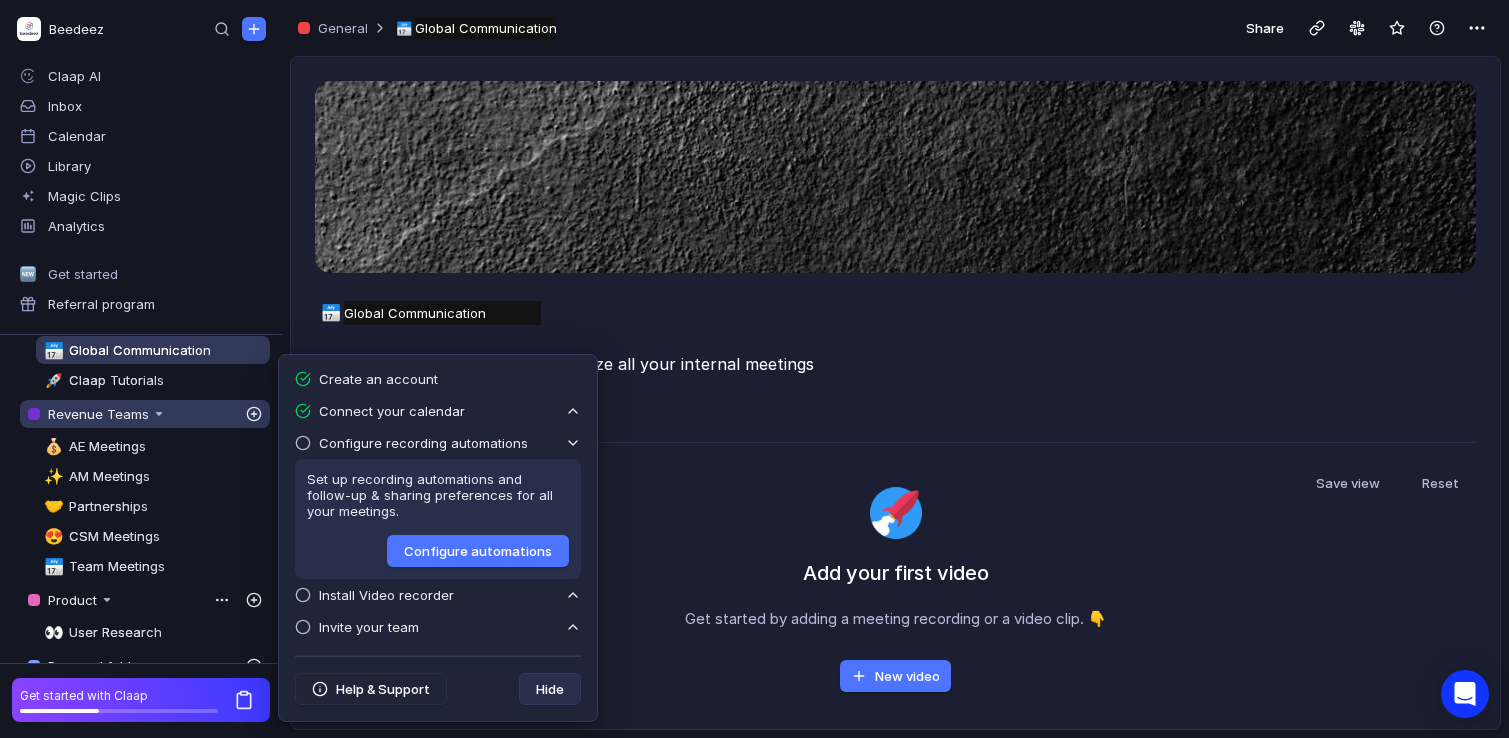 scroll, scrollTop: 68, scrollLeft: 0, axis: vertical 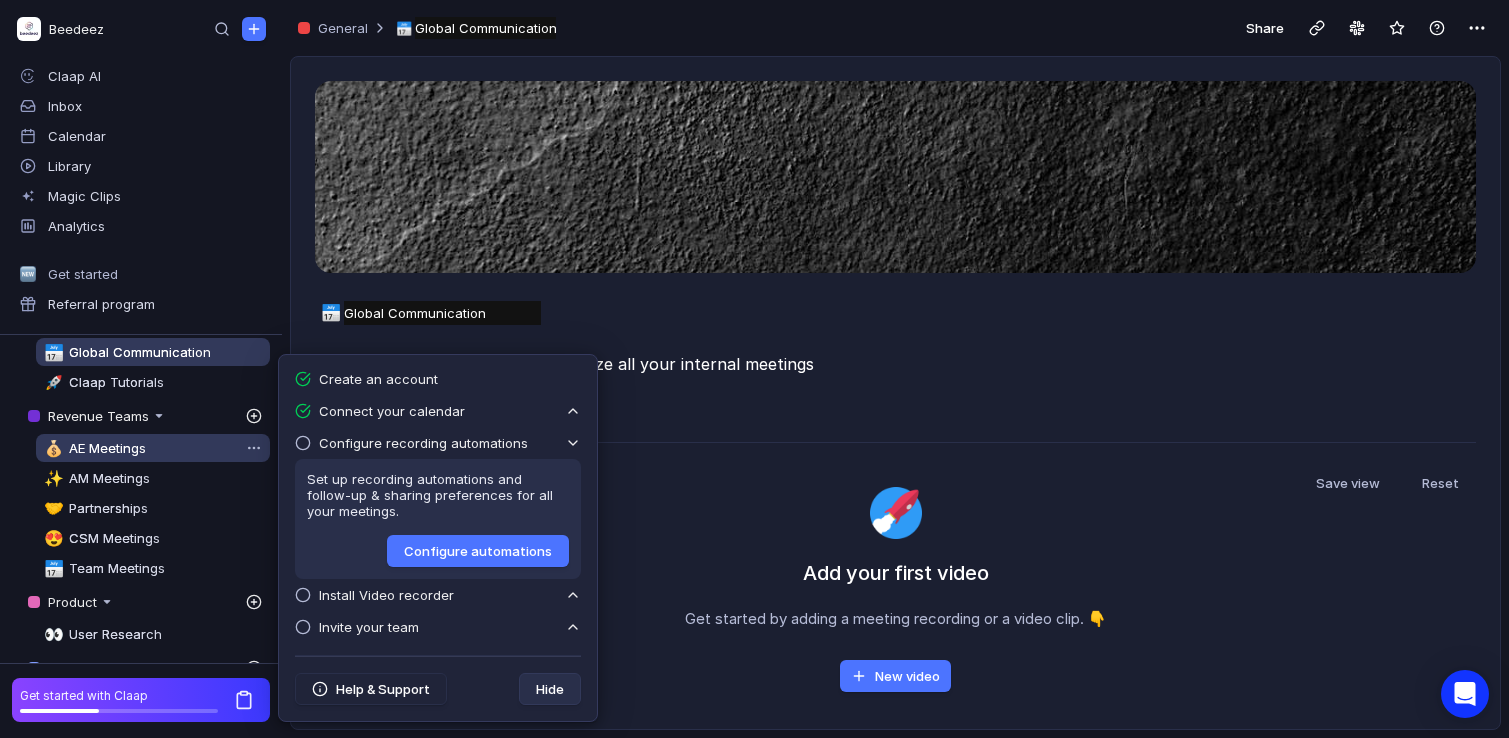 click on "💰 AE Meetings" at bounding box center [153, 448] 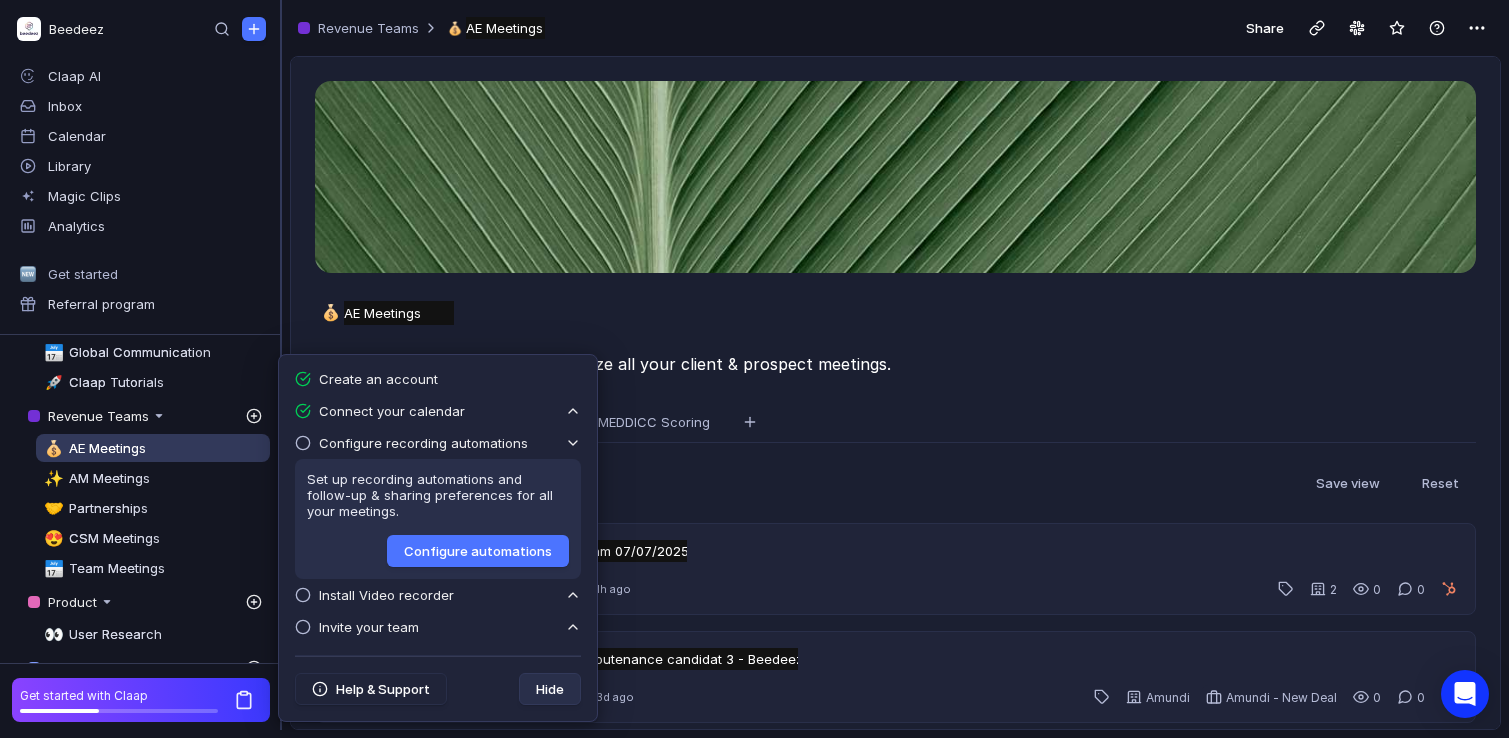 click at bounding box center [281, 365] 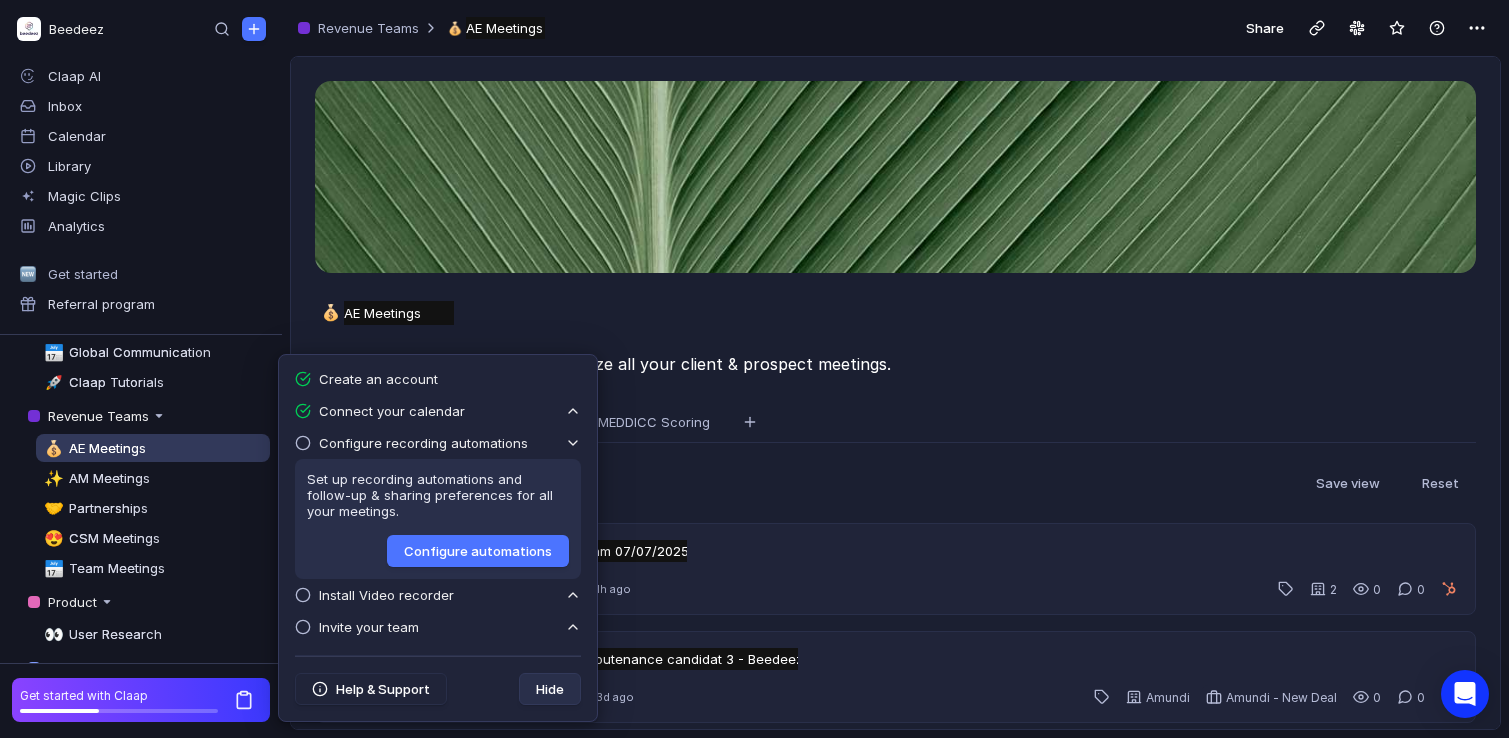 click on "💰 AE Meetings AE Meetings Untitled You can use this channel to centralize all your client & prospect meetings. All 🔥 Prospect Engagement 📝 MEDDICC Scoring Author Label Created Duration Deal close Deal owner Deal type Deal stage Edited Title Interactivity score Longest user story Longest monologue Talk / Listen ratio Patience Question rate Manual Save view Reset 26:03 Weekly Sales Team 07/07/2025 Weekly Sales Team 07/07/2025 Untitled T F J L 6 1h ago 2 0 0 02:35:57 AO Formation - Soutenance candidat 3 - Beedeez AO Formation - Soutenance candidat 3 - Beedeez Untitled E T L M 3 3d ago Amundi Amundi - New Deal 0 0 50:55 Debriefing Fnac Darty Debriefing Fnac Darty Untitled [PERSON] 6d ago 0 0 54:32 Demo ALLEZ Demo ALLEZ Untitled [PERSON] 6d ago 0 0 01:01:54 Disco ALLEZ Disco ALLEZ Untitled [PERSON] 6d ago 0 0 36:38 FUP MXNS FUP MXNS Untitled [PERSON] 6d ago 0 0 57:24 Disco Tout Faire Disco Tout Faire Untitled [PERSON] 6d ago 0 0 01:29:53 Untitled" at bounding box center (895, 393) 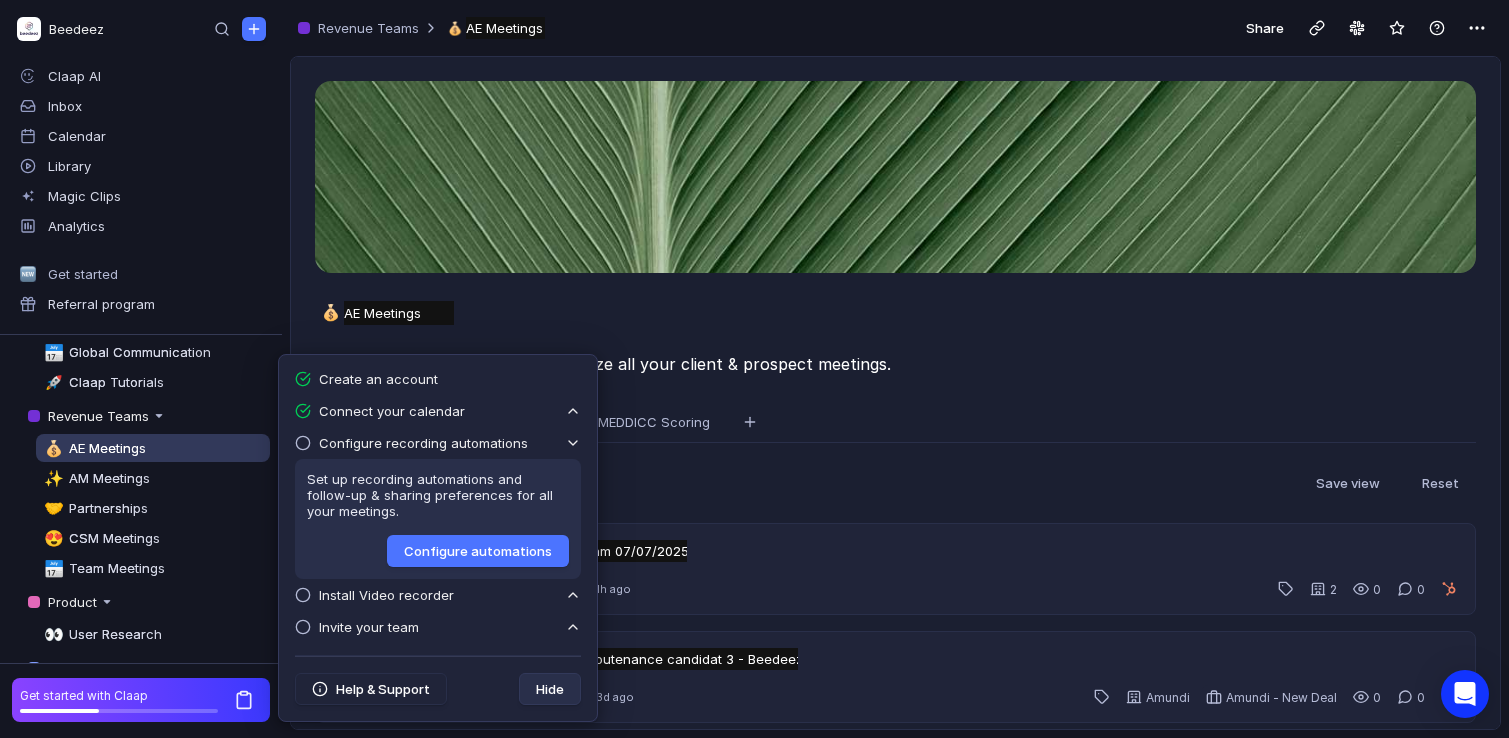click on "Configure recording automations" at bounding box center (392, 411) 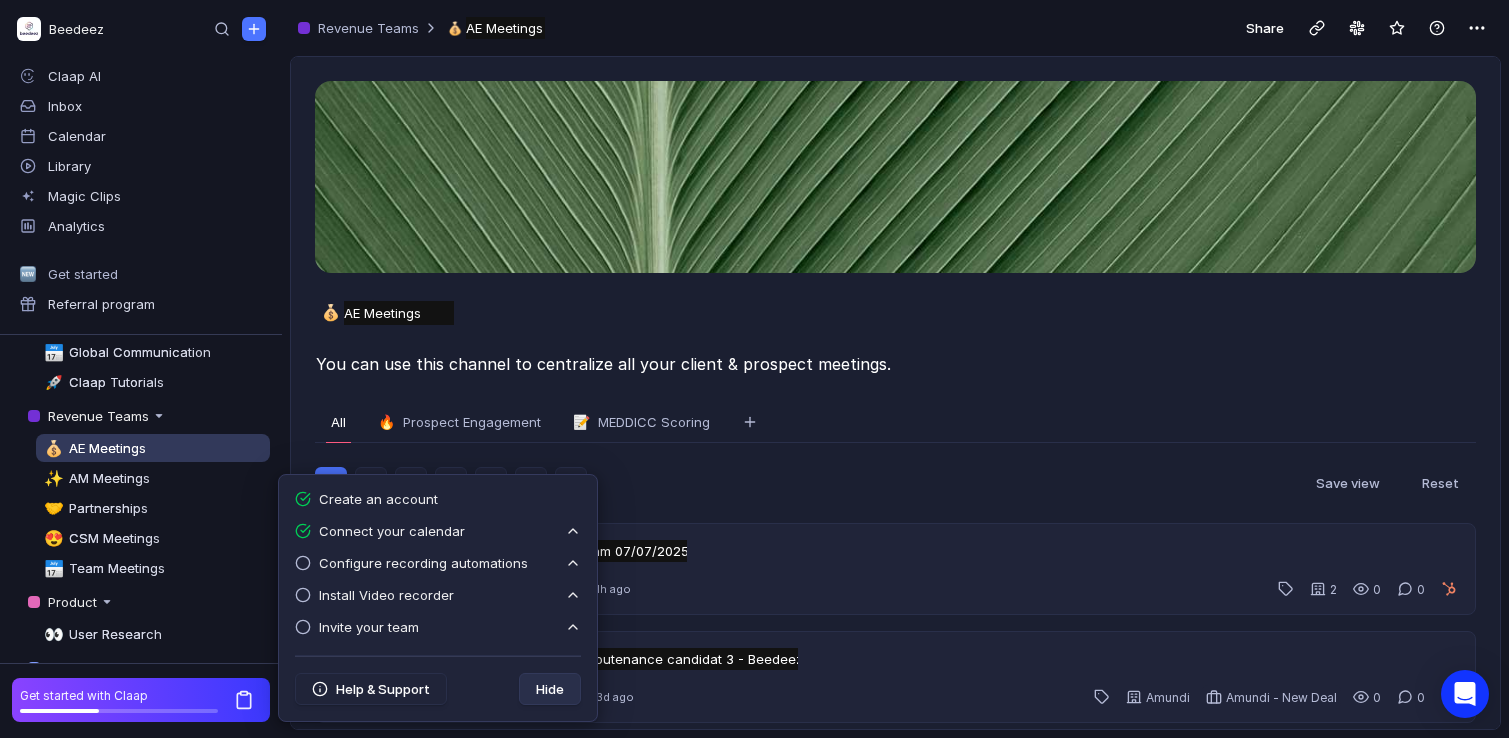 click on "Configure recording automations" at bounding box center [392, 531] 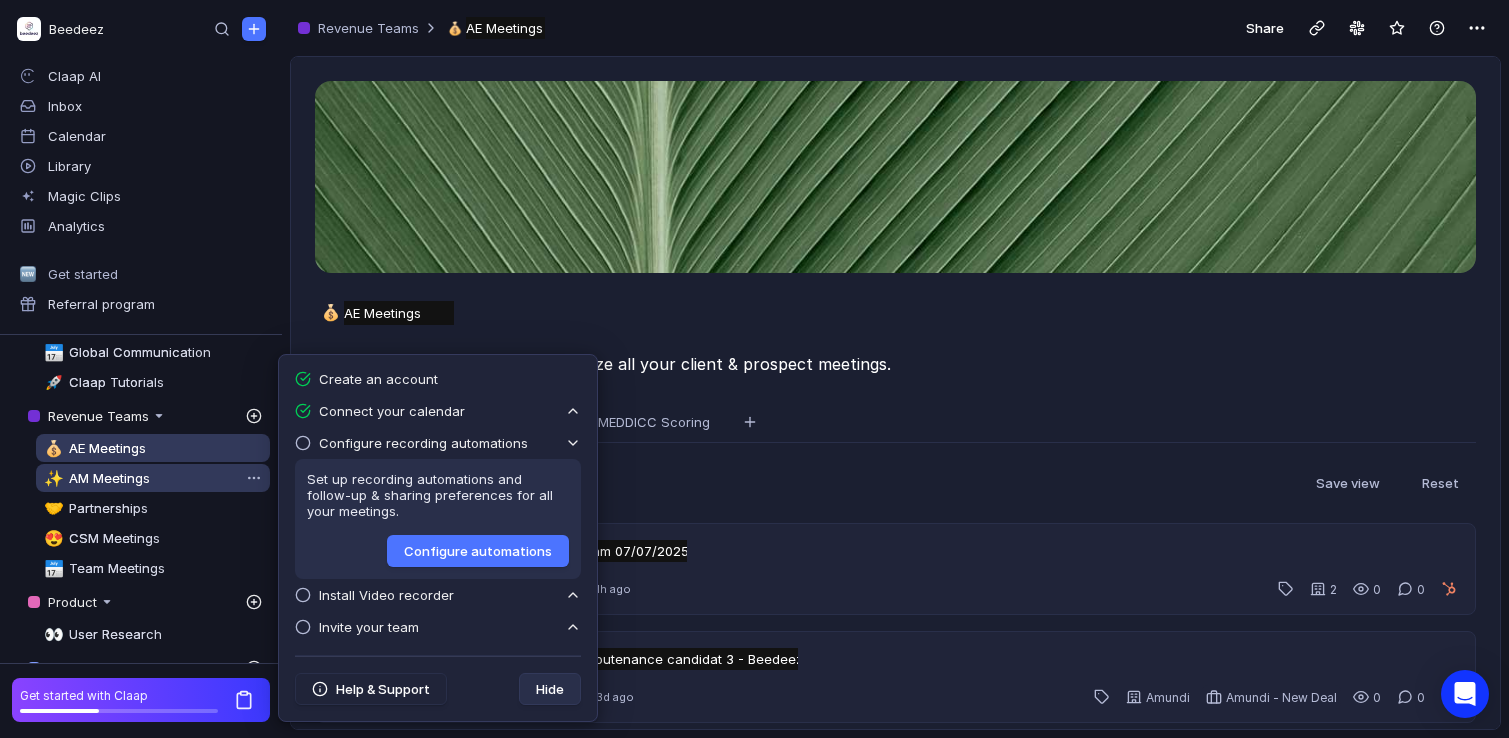 click on "✨ AM Meetings" at bounding box center (153, 478) 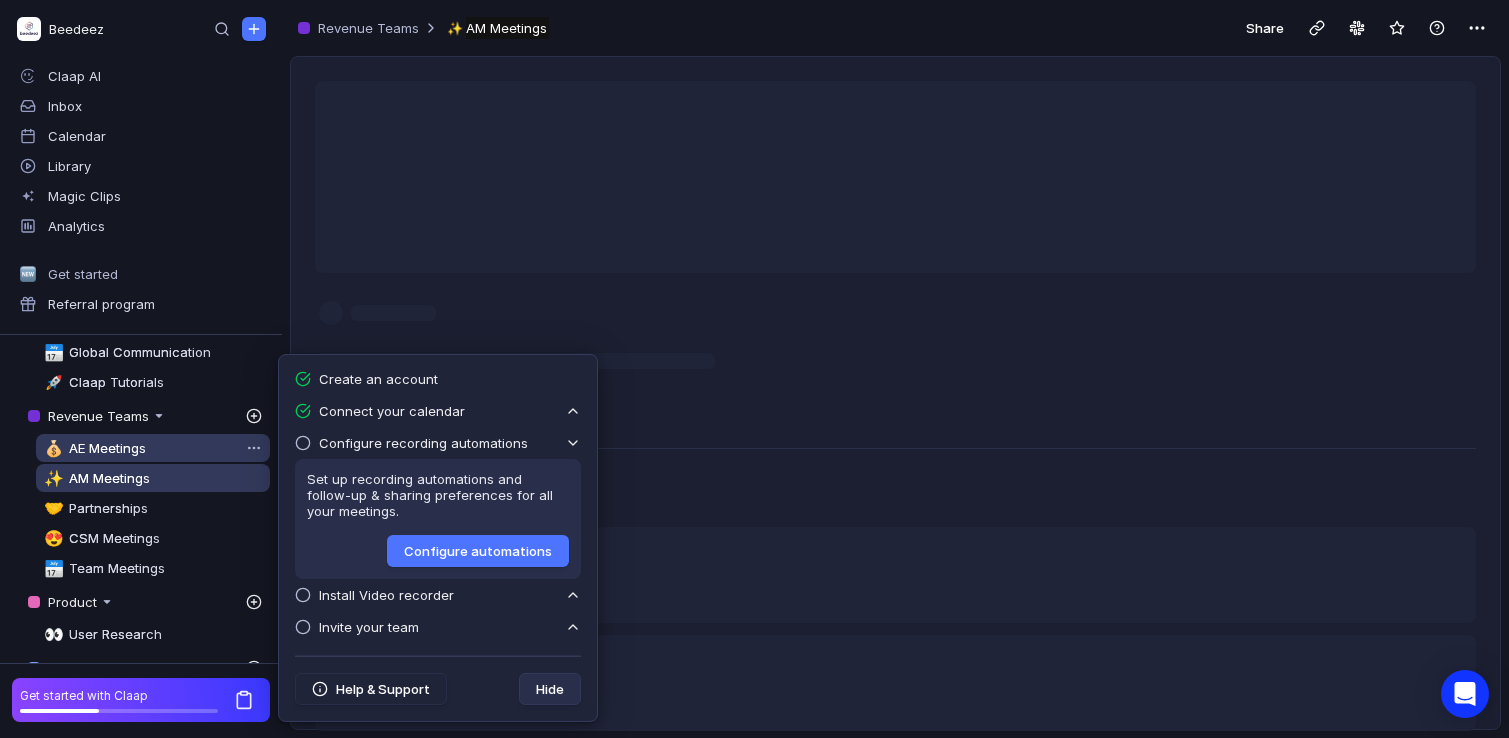 click on "💰 AE Meetings" at bounding box center (153, 448) 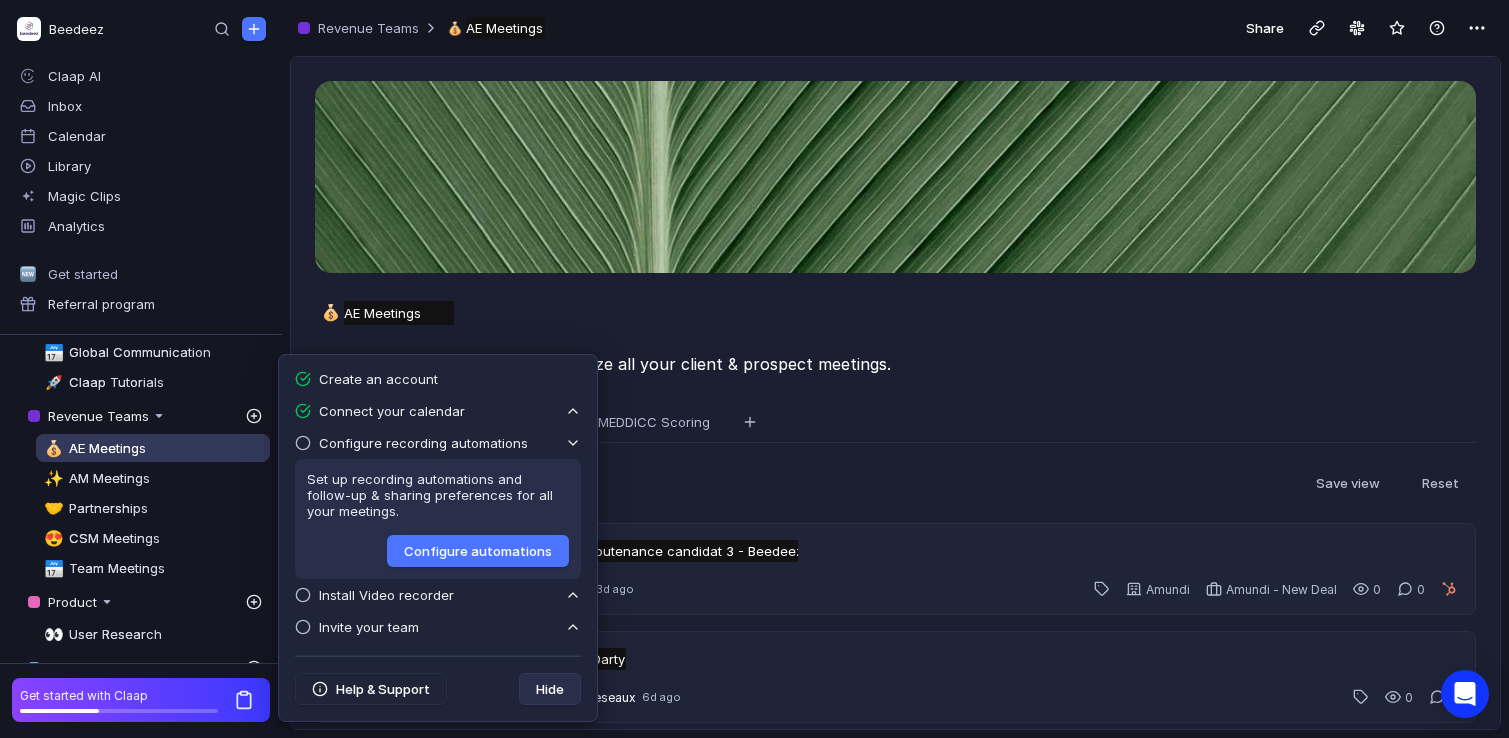 scroll, scrollTop: 177, scrollLeft: 0, axis: vertical 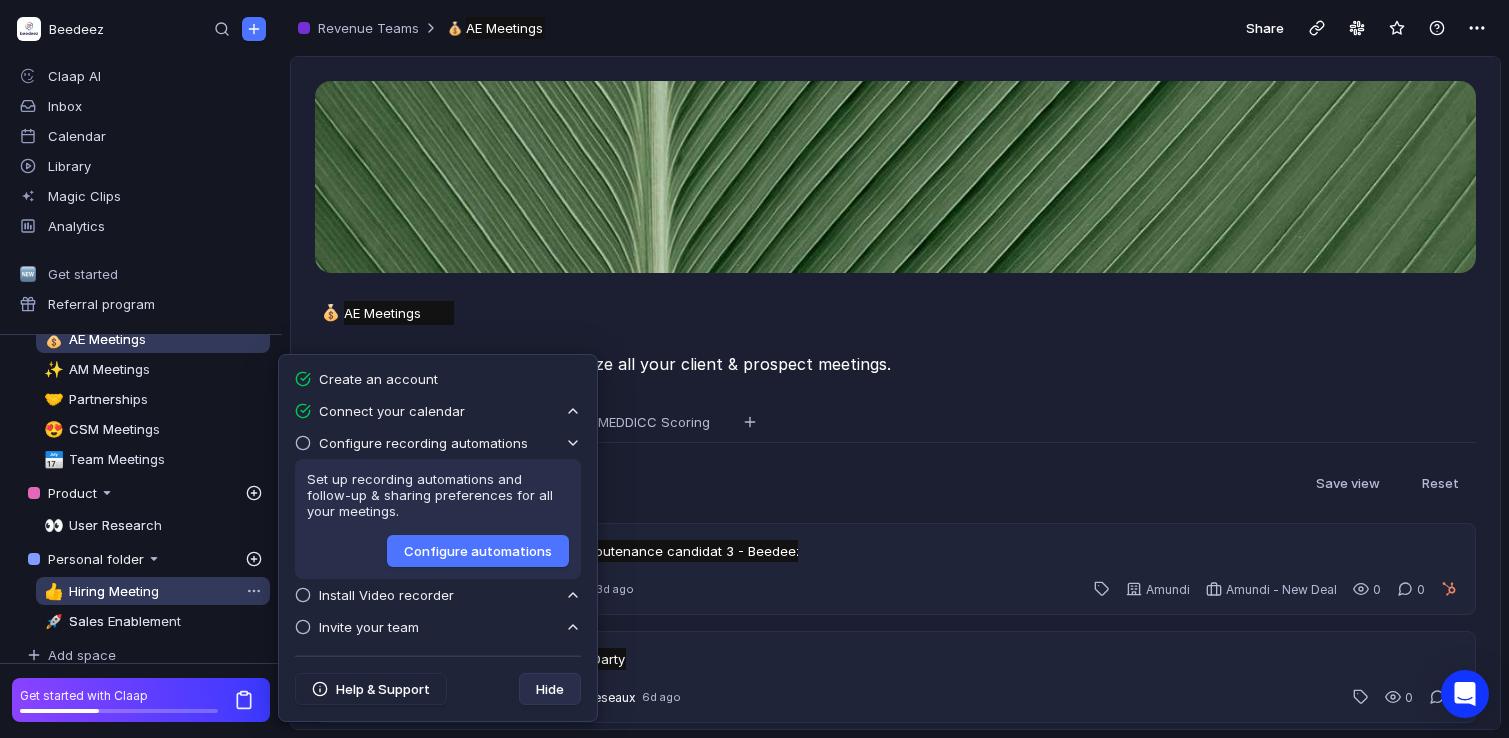 click on "👍 Hiring Meeting" at bounding box center (153, 591) 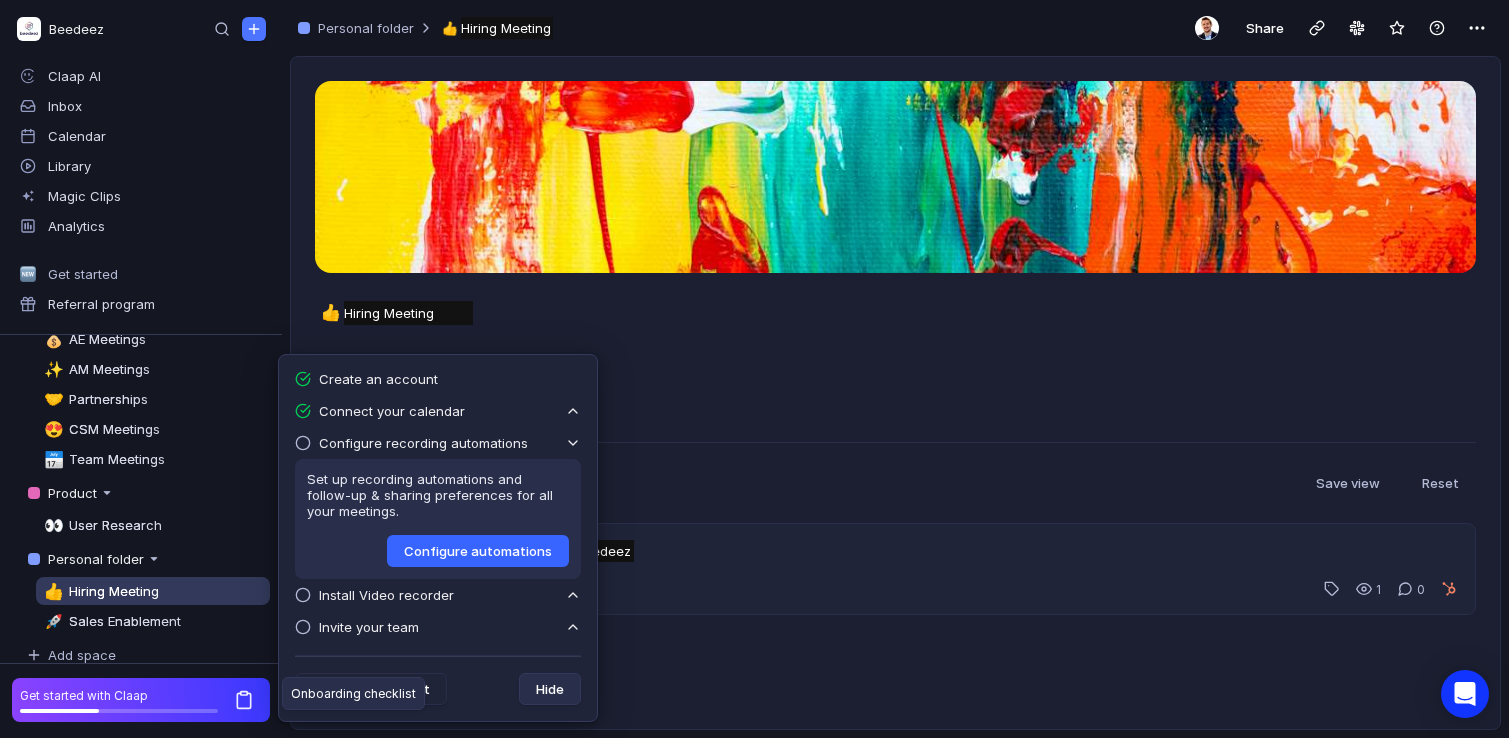 click on "Configure automations" at bounding box center [478, 551] 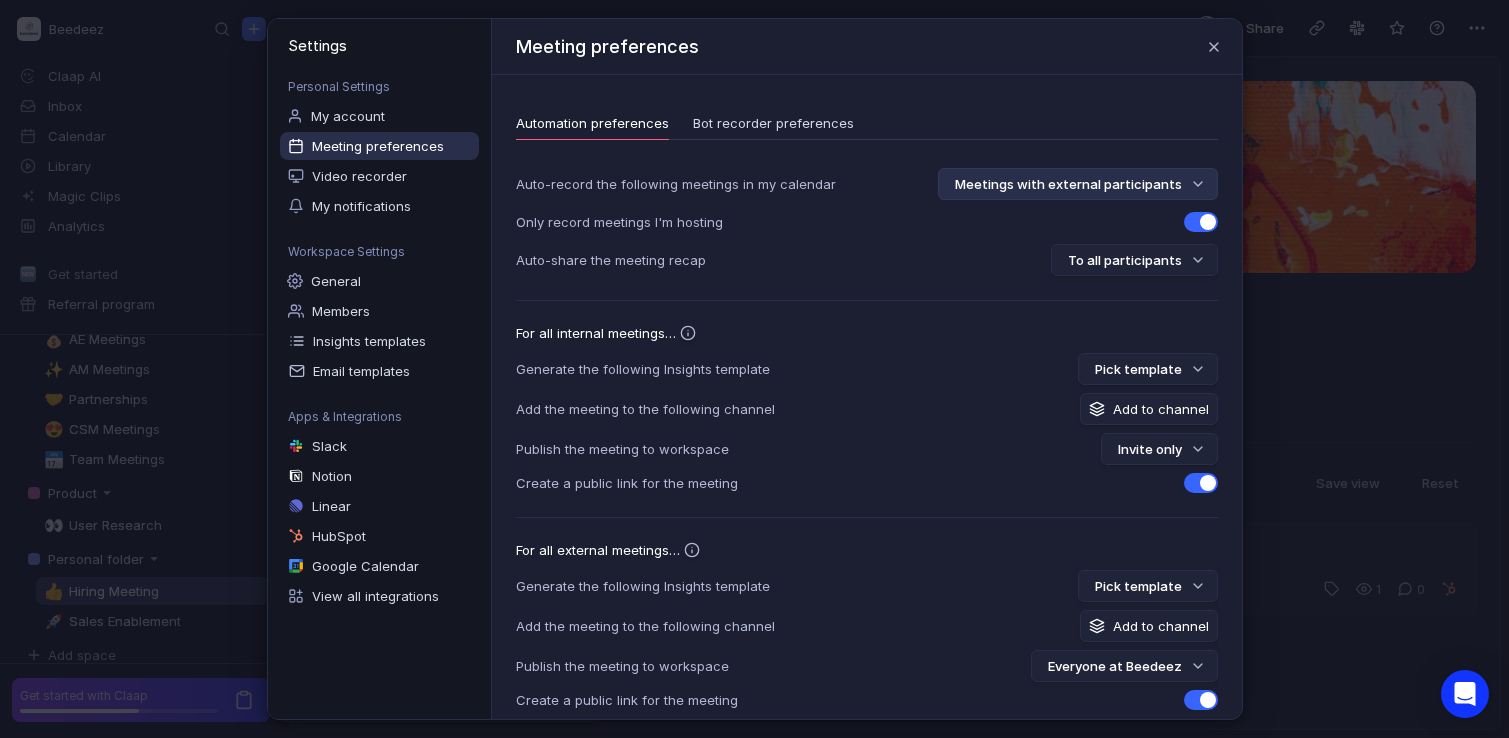click on "Meetings with external participants" at bounding box center [1078, 184] 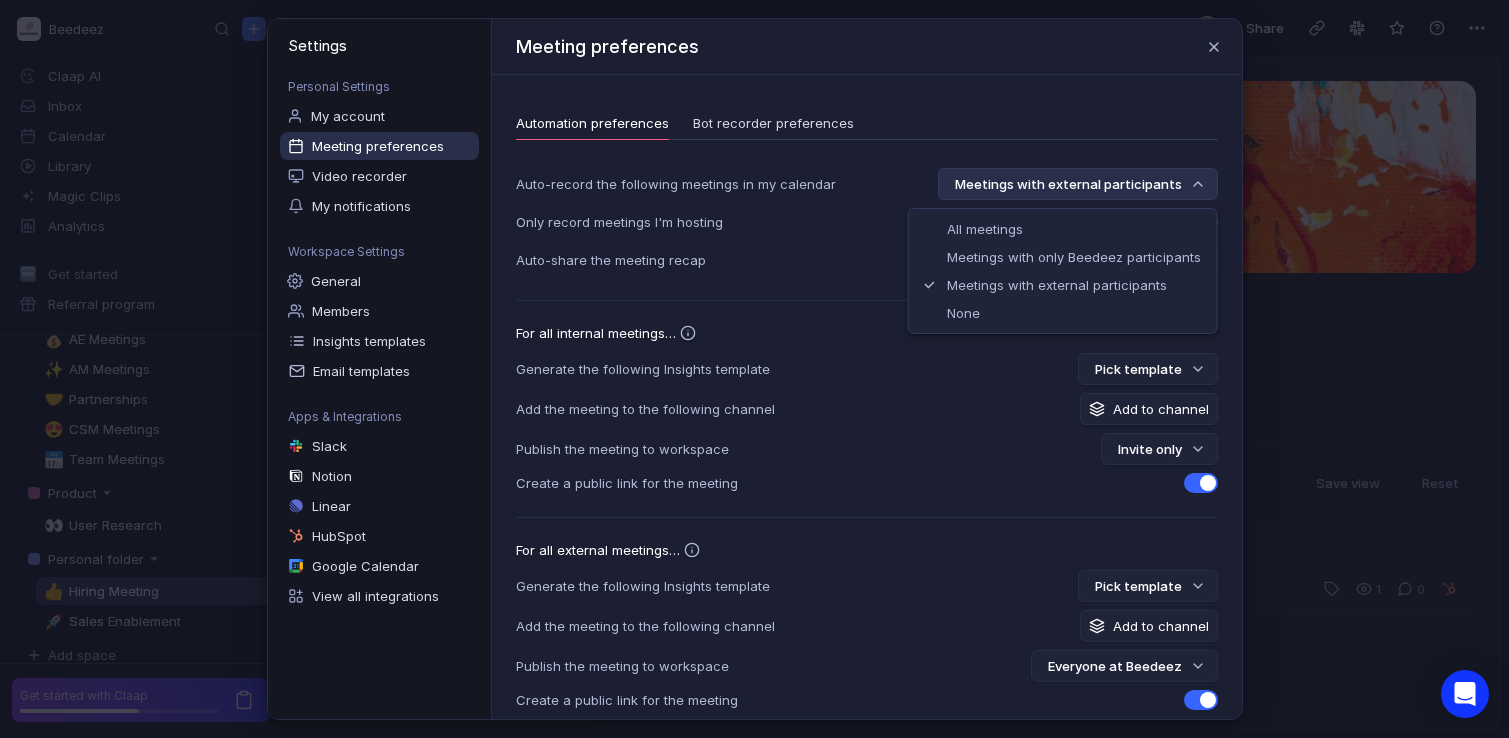 click on "Meetings with external participants" at bounding box center (1078, 184) 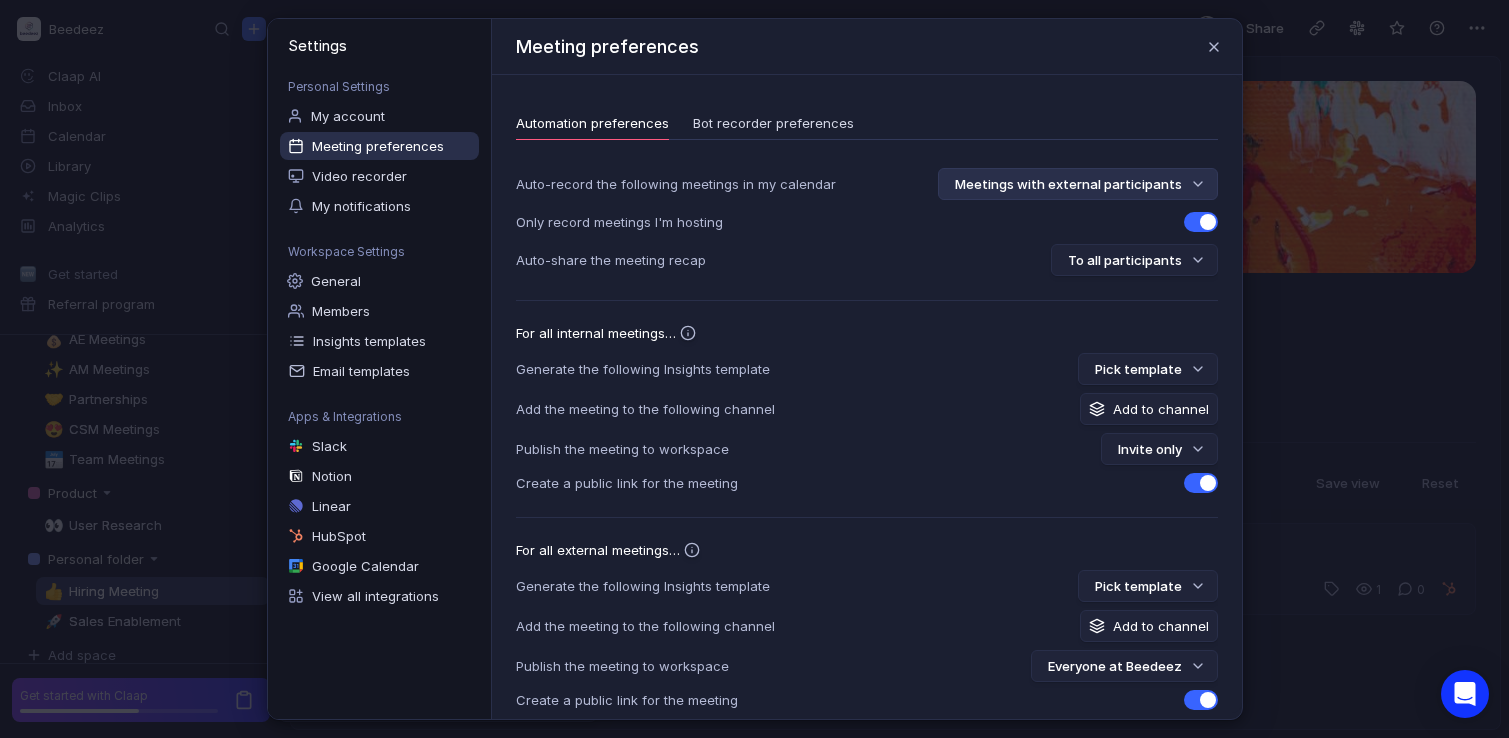 click on "Meetings with external participants" at bounding box center [1078, 184] 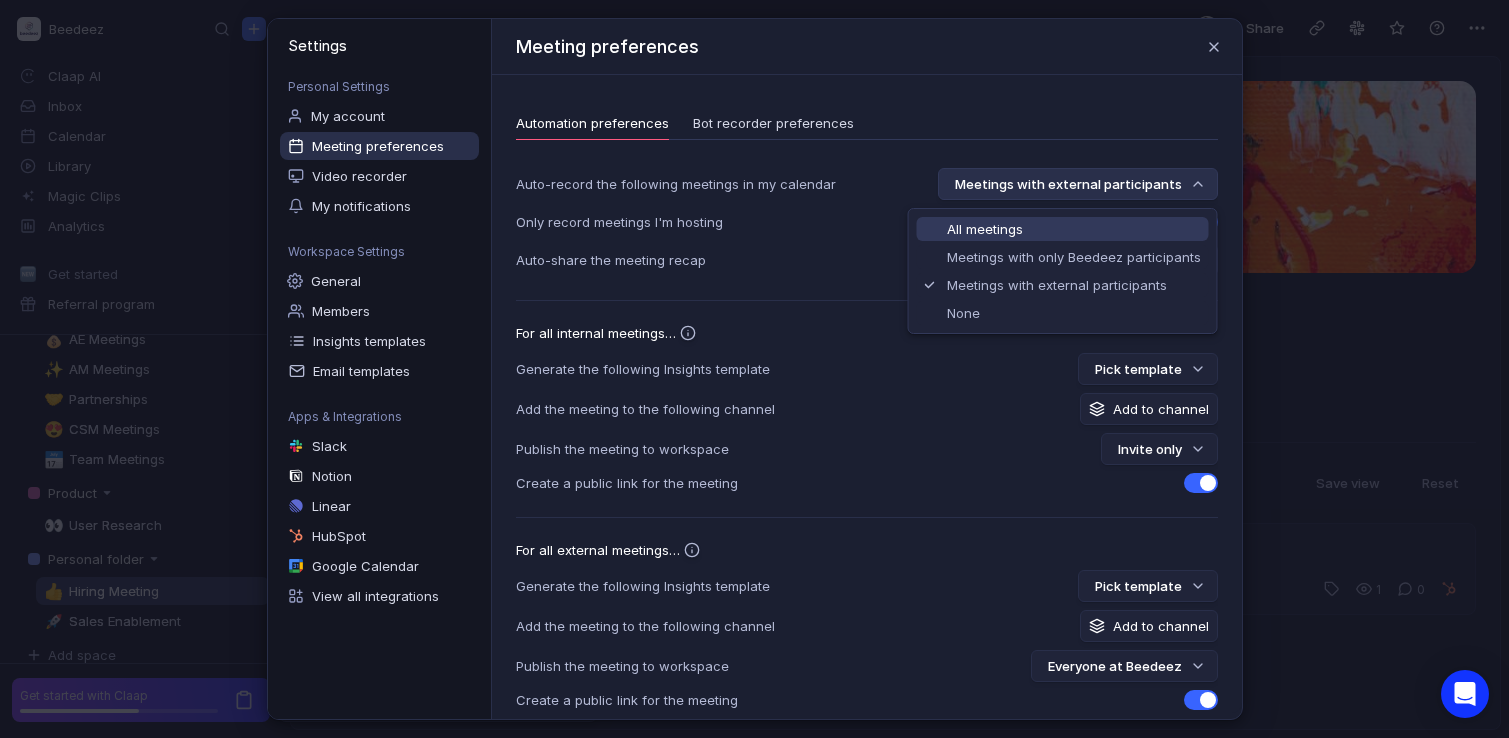 click on "All meetings" at bounding box center (1074, 229) 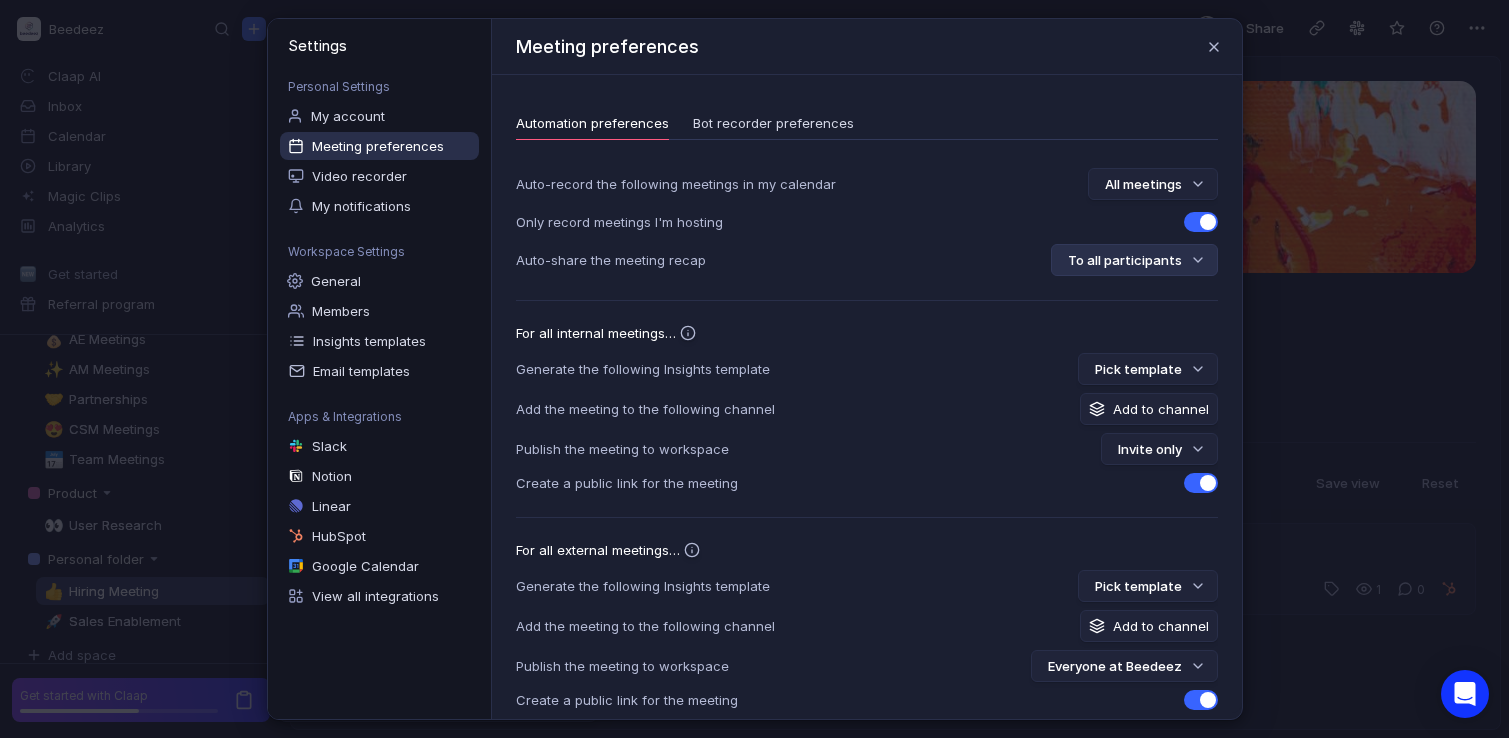 click on "To all participants" at bounding box center [1134, 260] 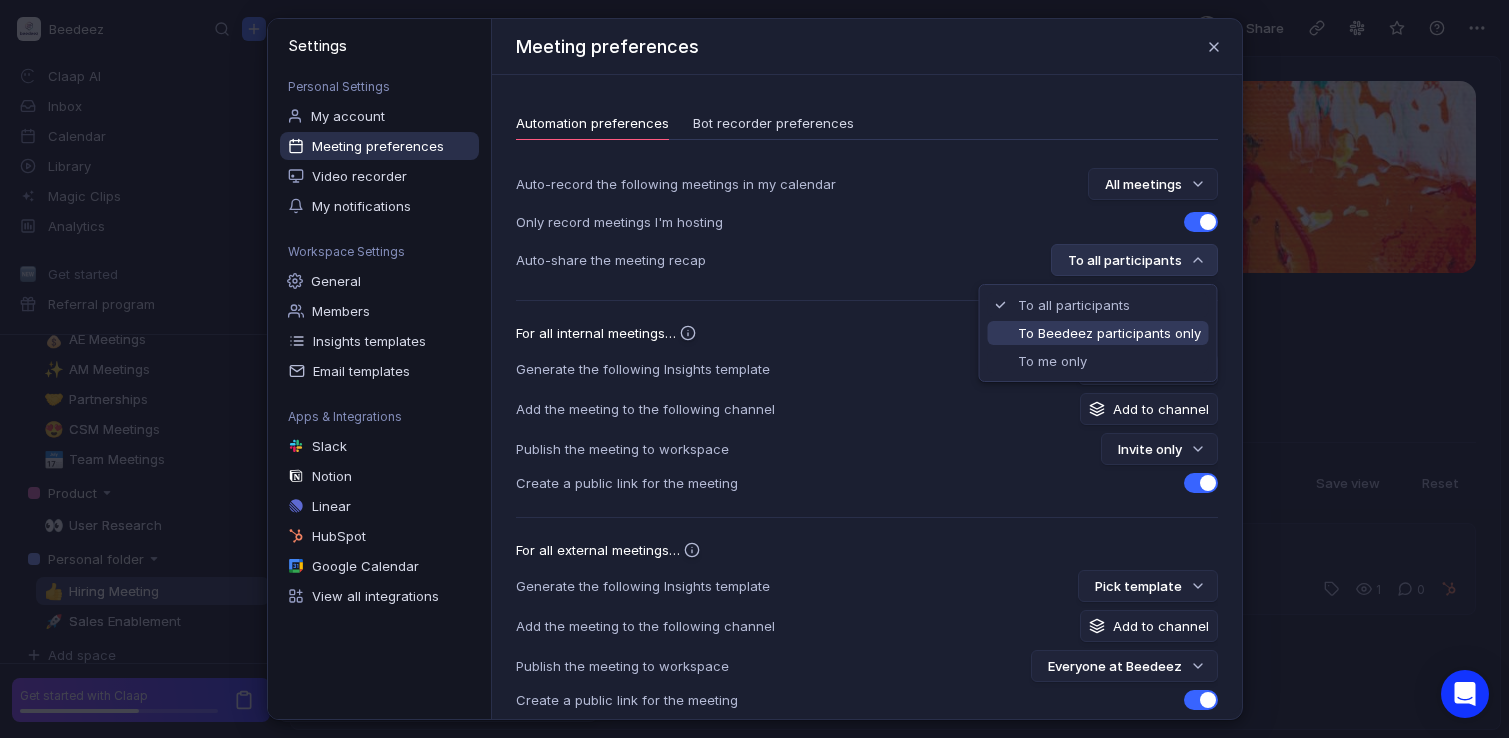 click on "To Beedeez participants only" at bounding box center (1109, 333) 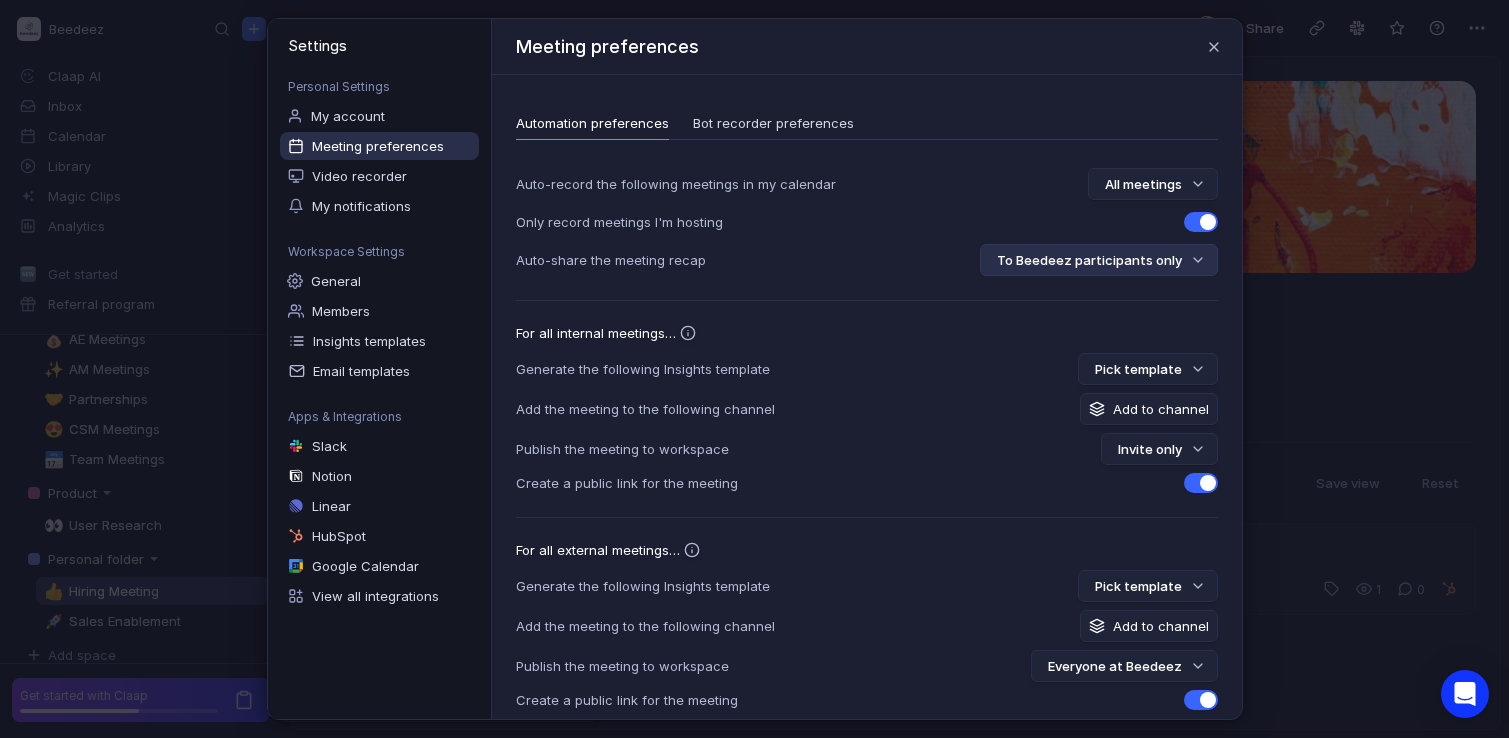 click on "To Beedeez participants only" at bounding box center (1099, 260) 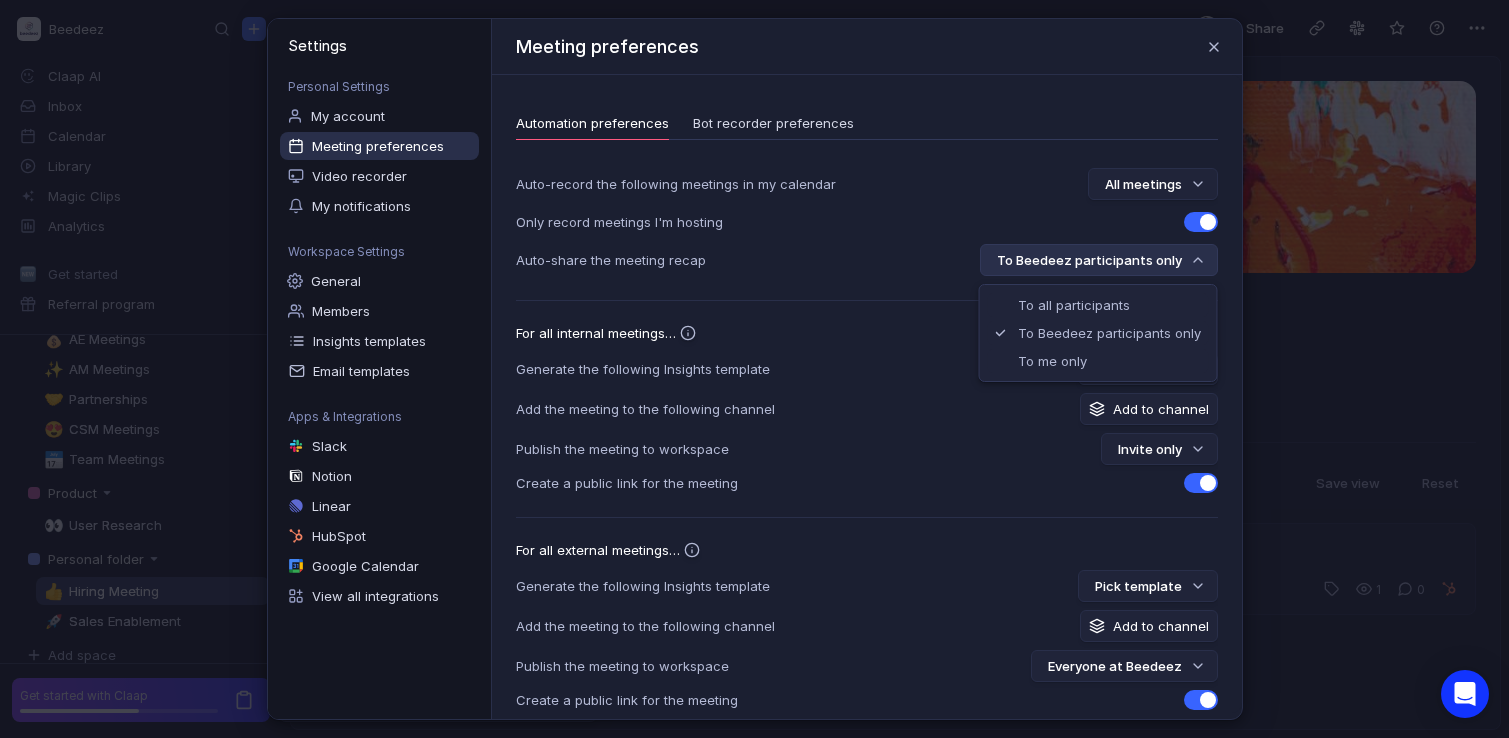 click on "To Beedeez participants only" at bounding box center [1099, 260] 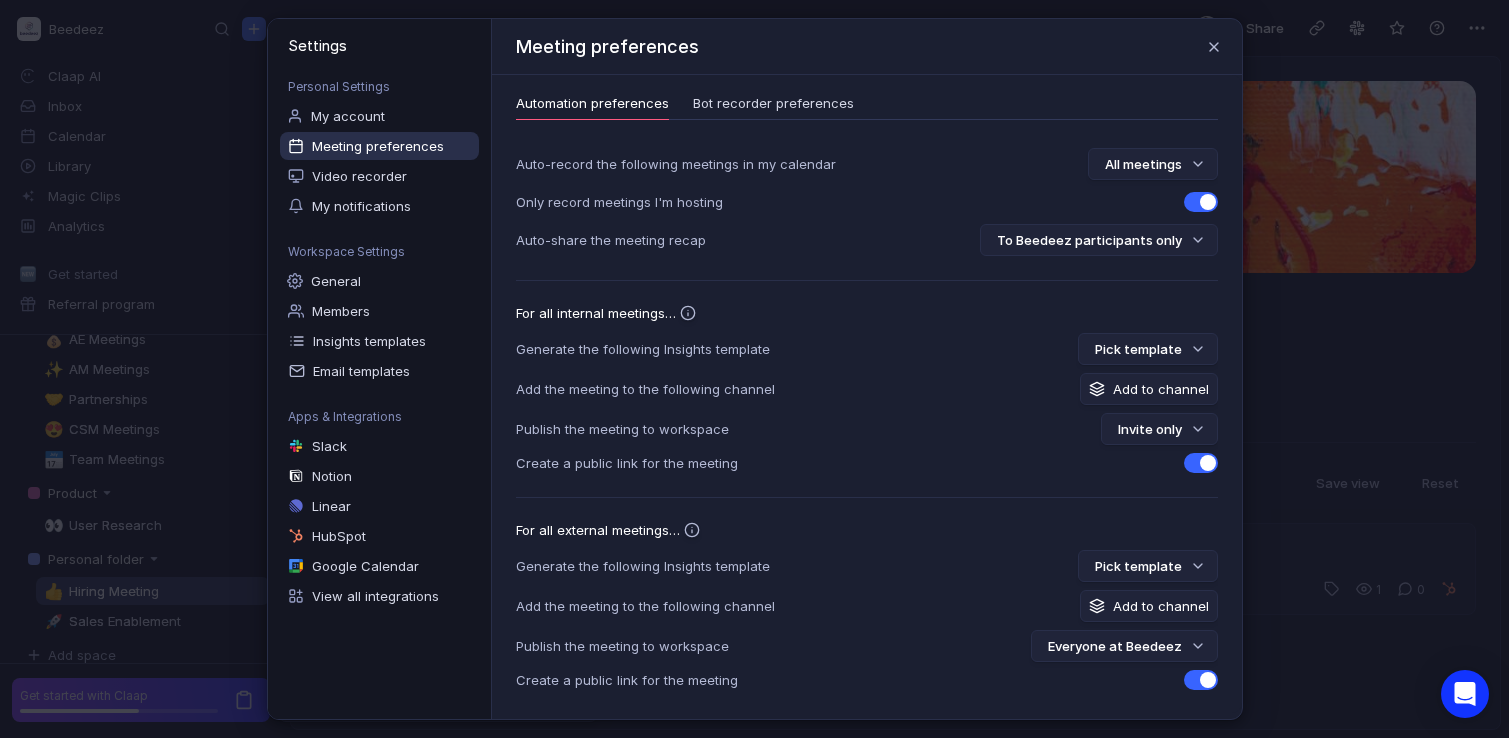 scroll, scrollTop: 0, scrollLeft: 0, axis: both 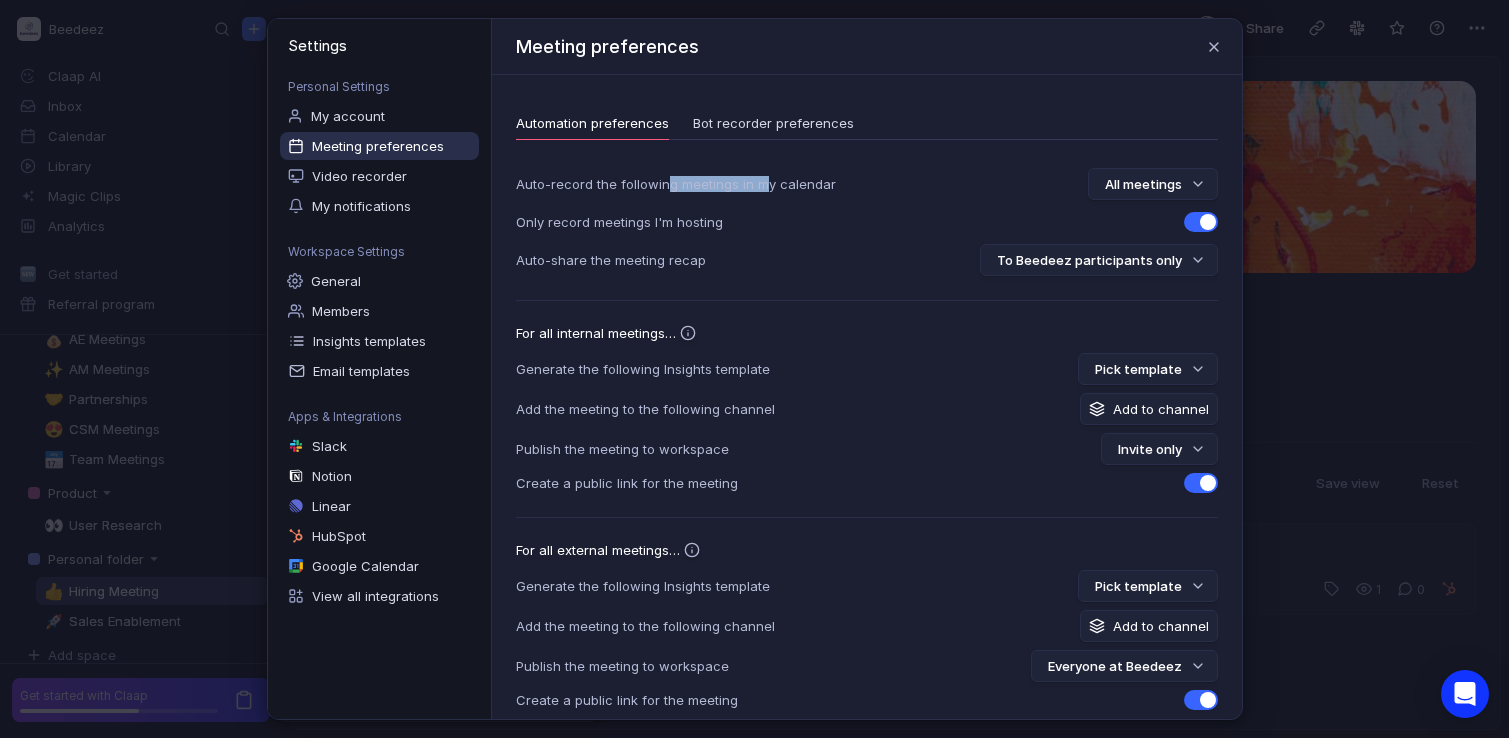 drag, startPoint x: 666, startPoint y: 188, endPoint x: 765, endPoint y: 188, distance: 99 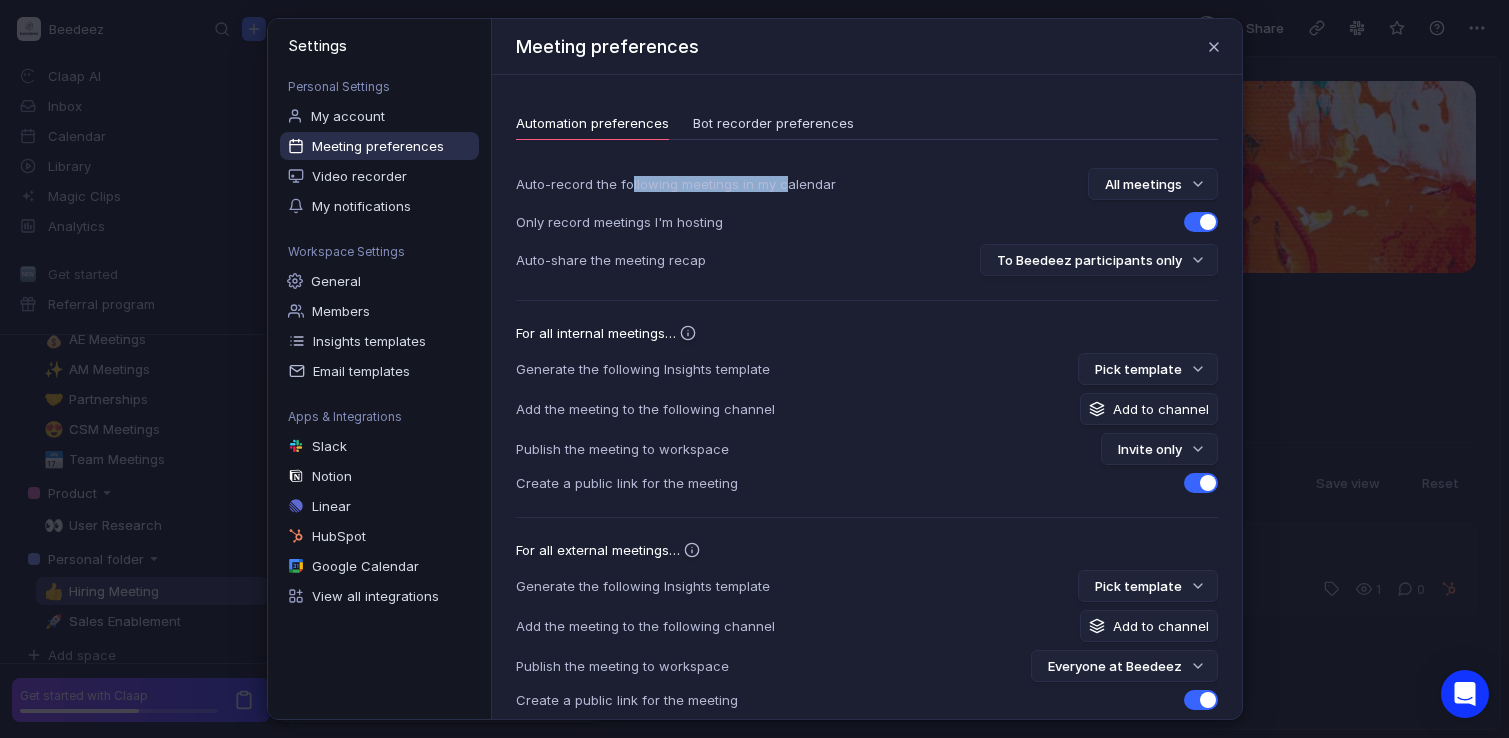 drag, startPoint x: 783, startPoint y: 188, endPoint x: 628, endPoint y: 188, distance: 155 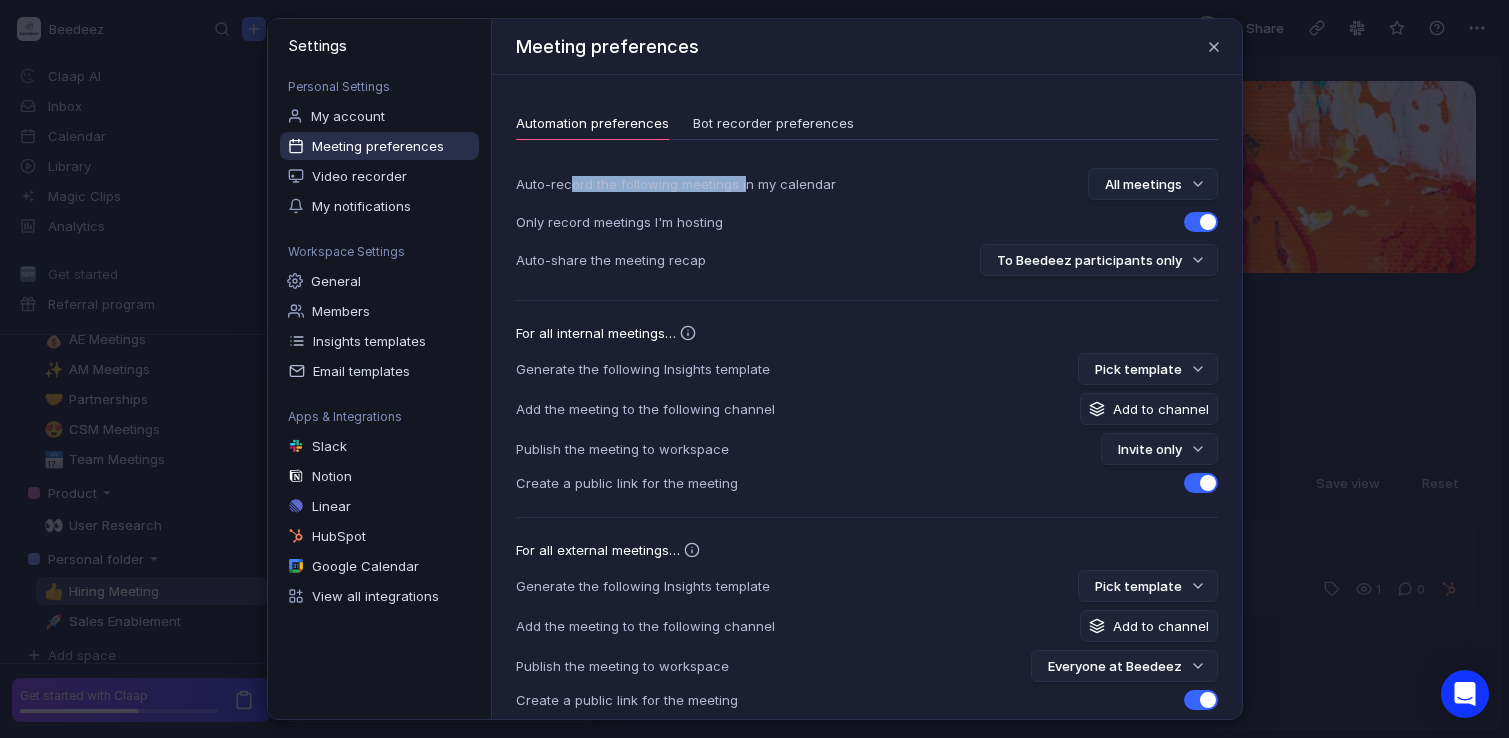drag, startPoint x: 572, startPoint y: 188, endPoint x: 738, endPoint y: 188, distance: 166 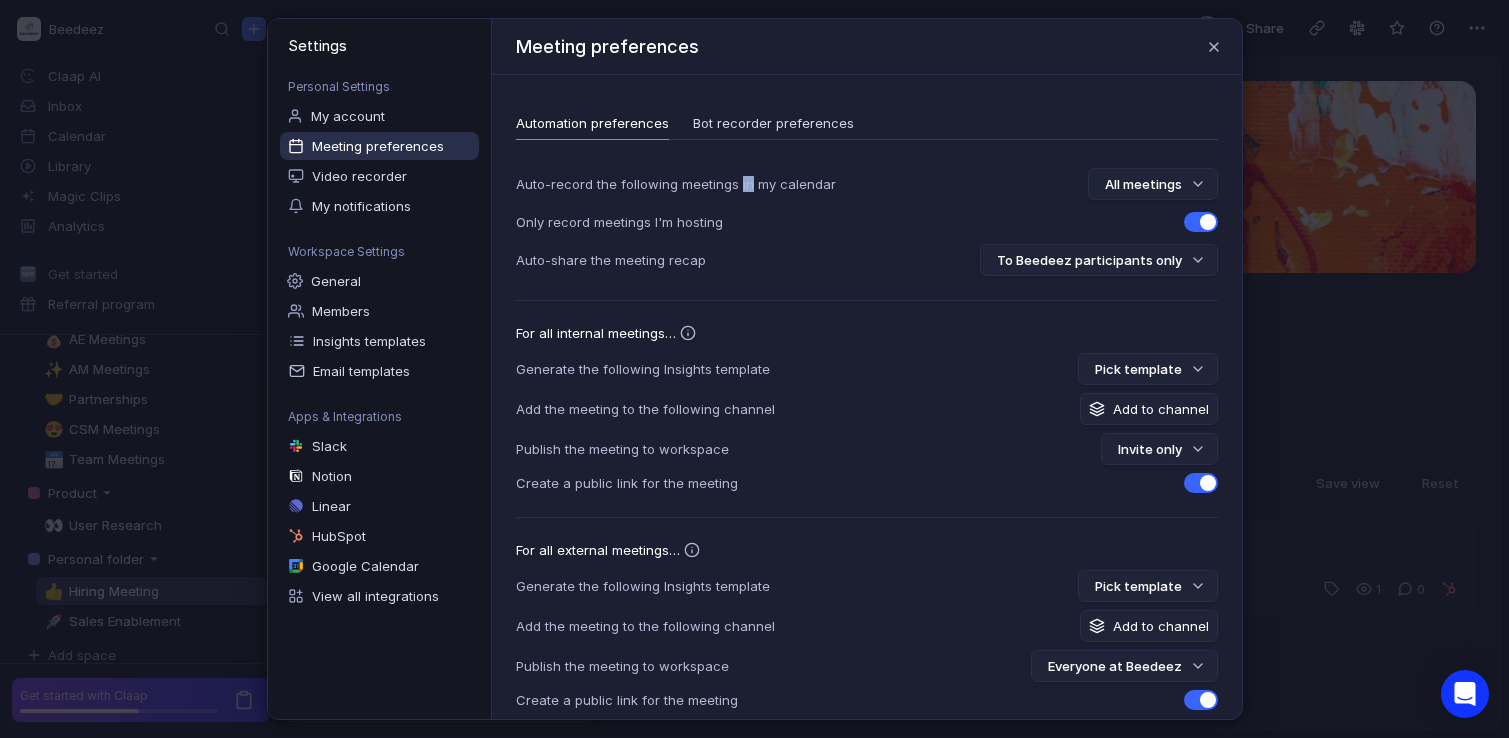 click on "Auto-record the following meetings in my calendar" at bounding box center (676, 184) 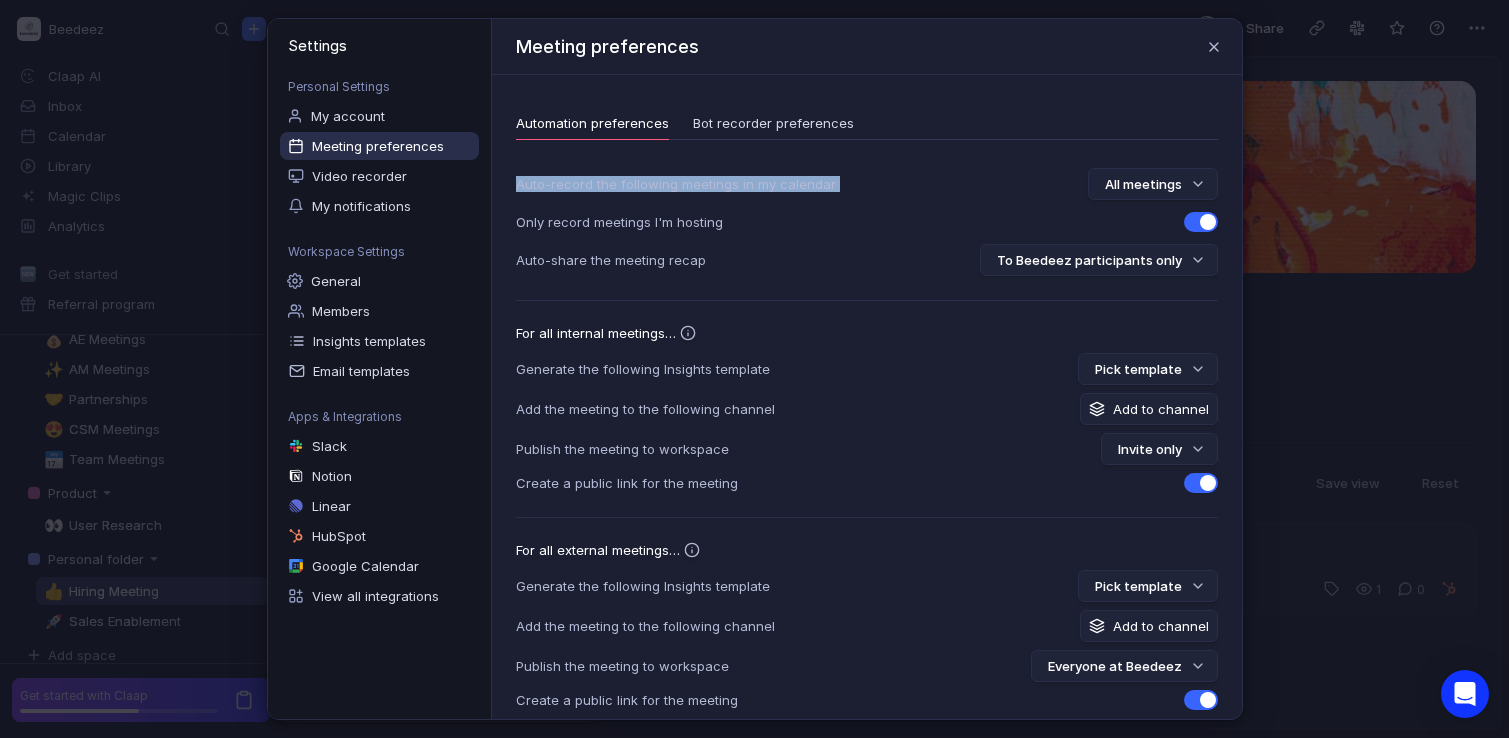 click on "Auto-record the following meetings in my calendar" at bounding box center [676, 184] 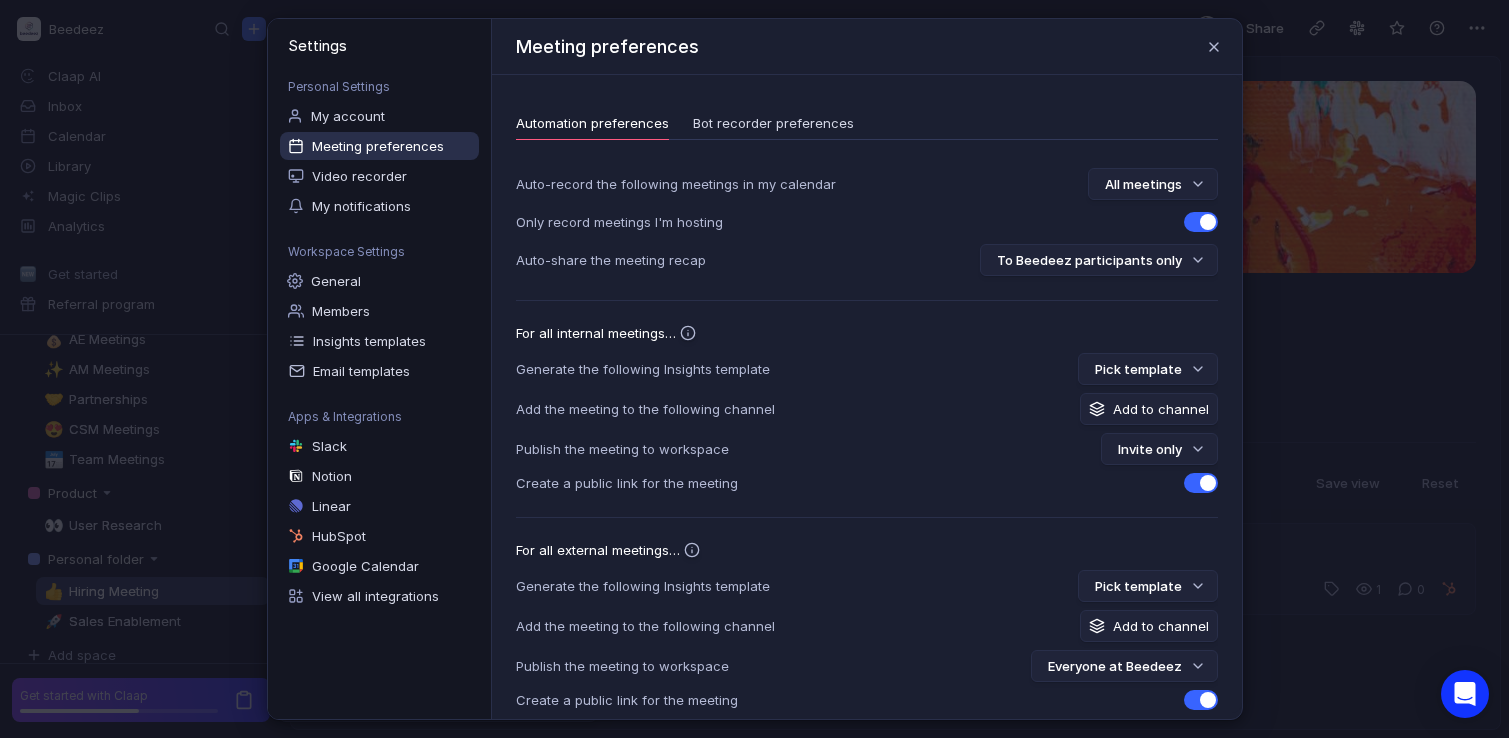 click on "Auto-record the following meetings in my calendar" at bounding box center [676, 184] 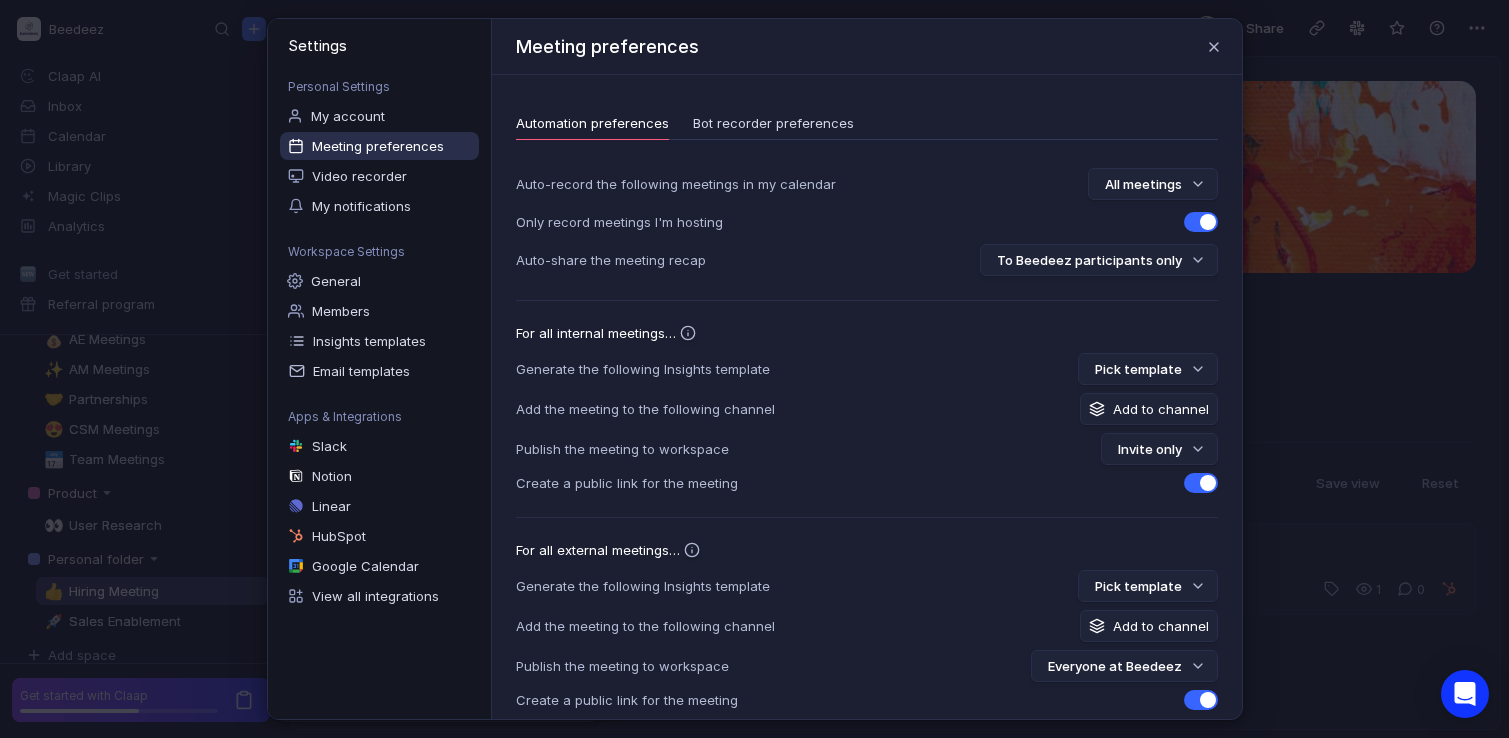click on "Auto-record the following meetings in my calendar" at bounding box center [676, 184] 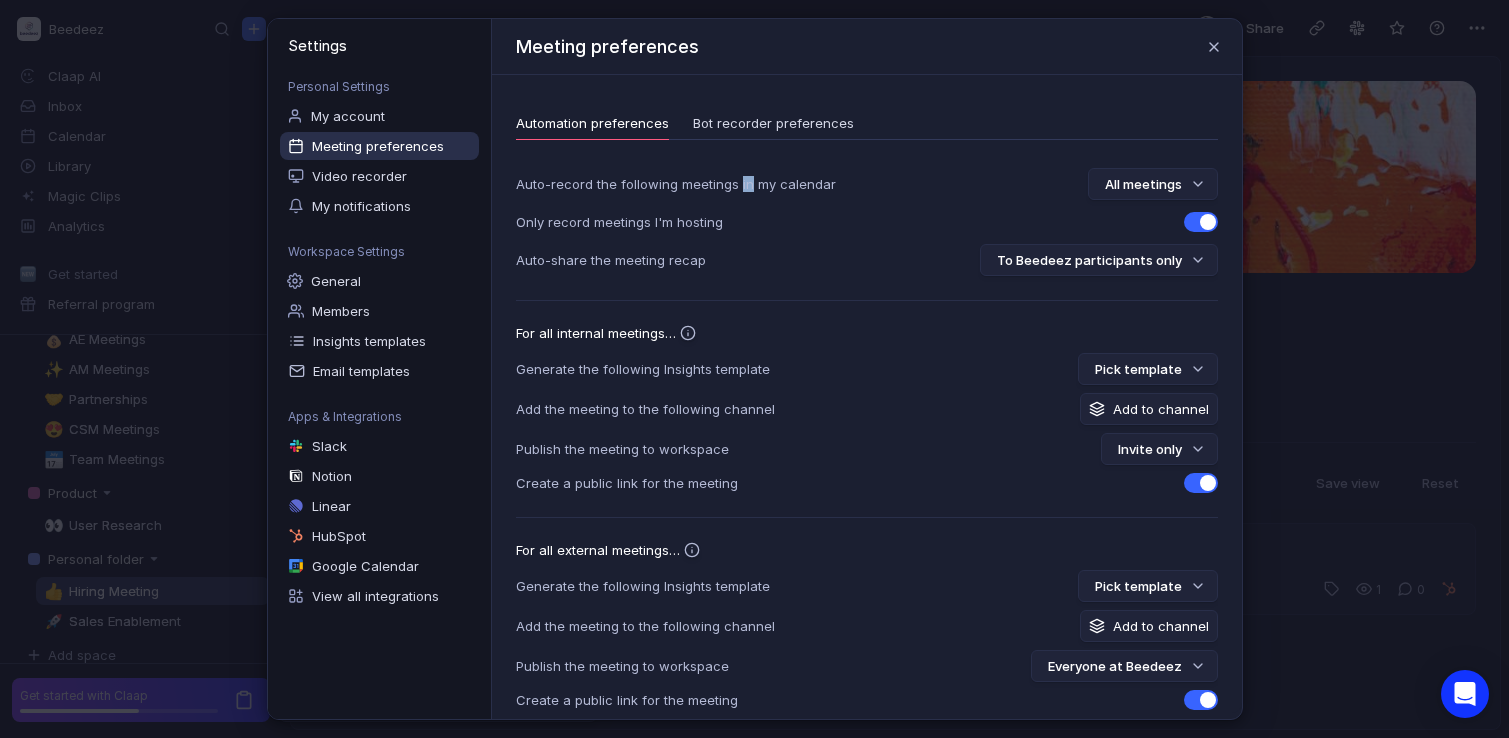 click on "Auto-record the following meetings in my calendar" at bounding box center [676, 184] 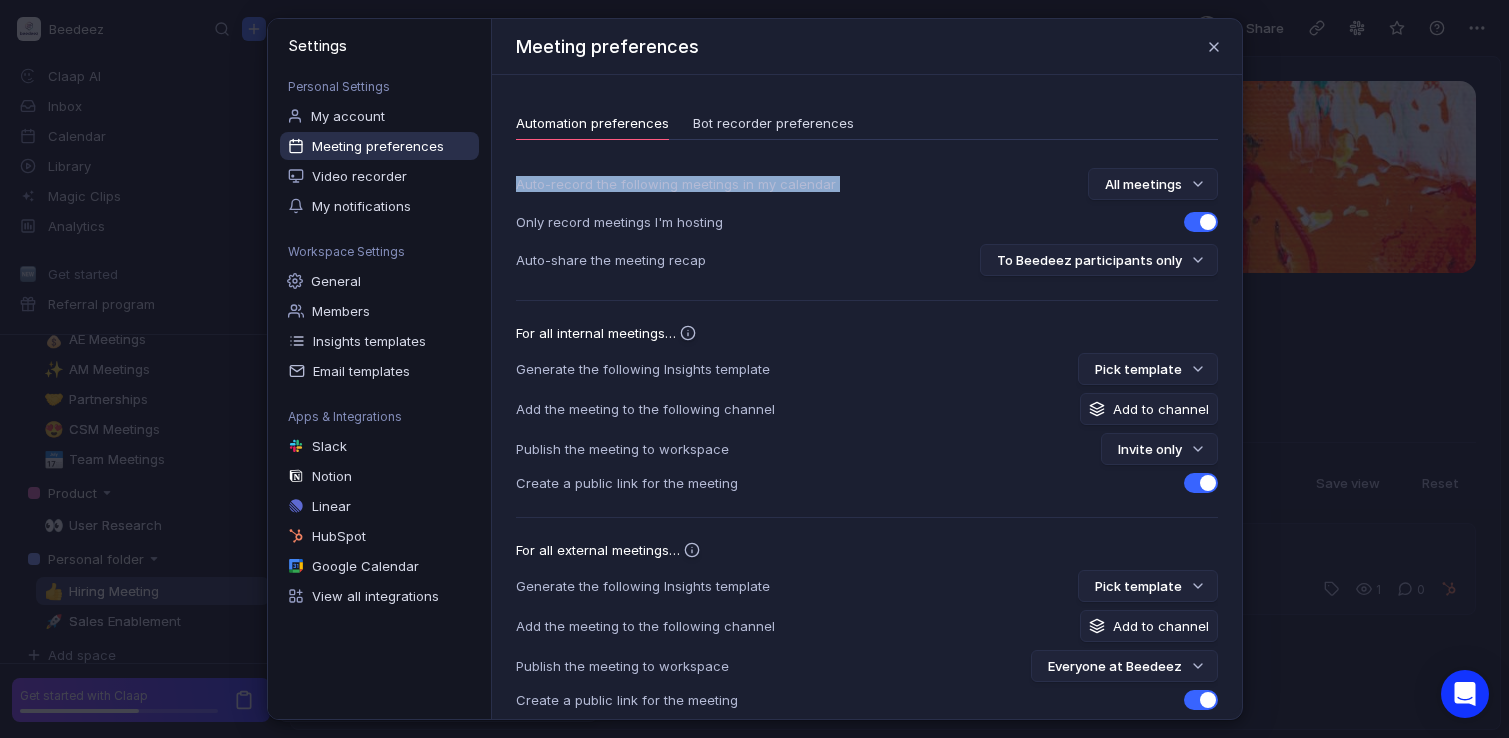 click on "Auto-record the following meetings in my calendar" at bounding box center (676, 184) 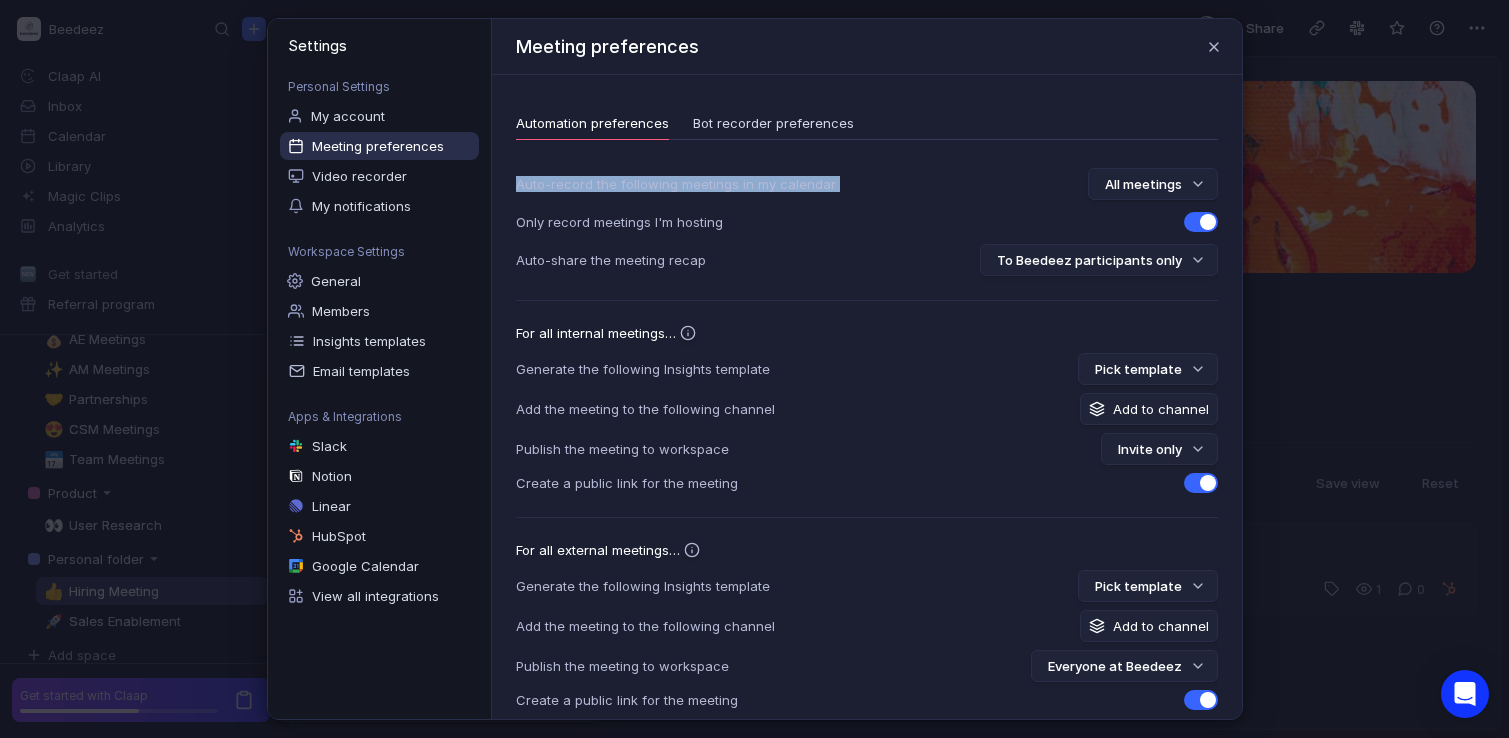 scroll, scrollTop: 20, scrollLeft: 0, axis: vertical 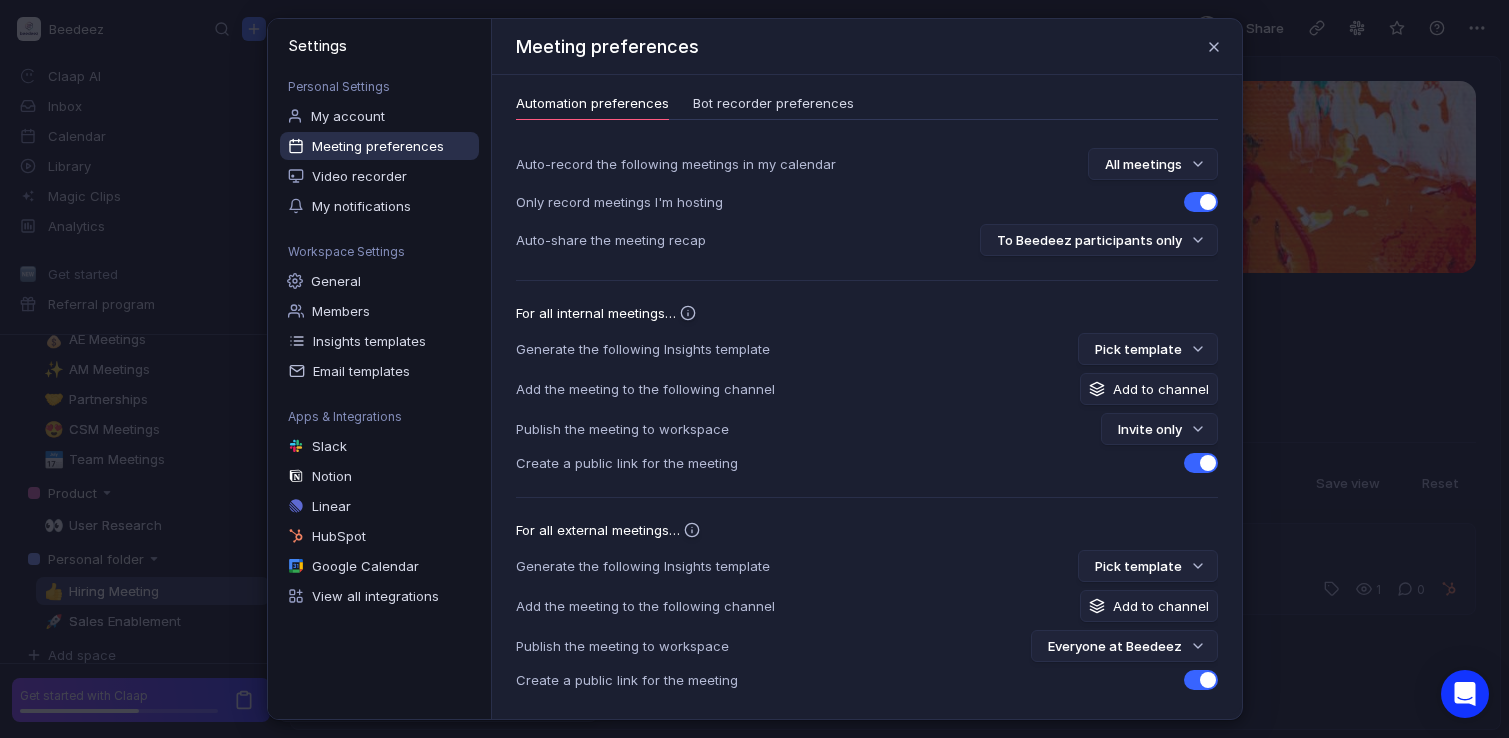 click at bounding box center [1201, 202] 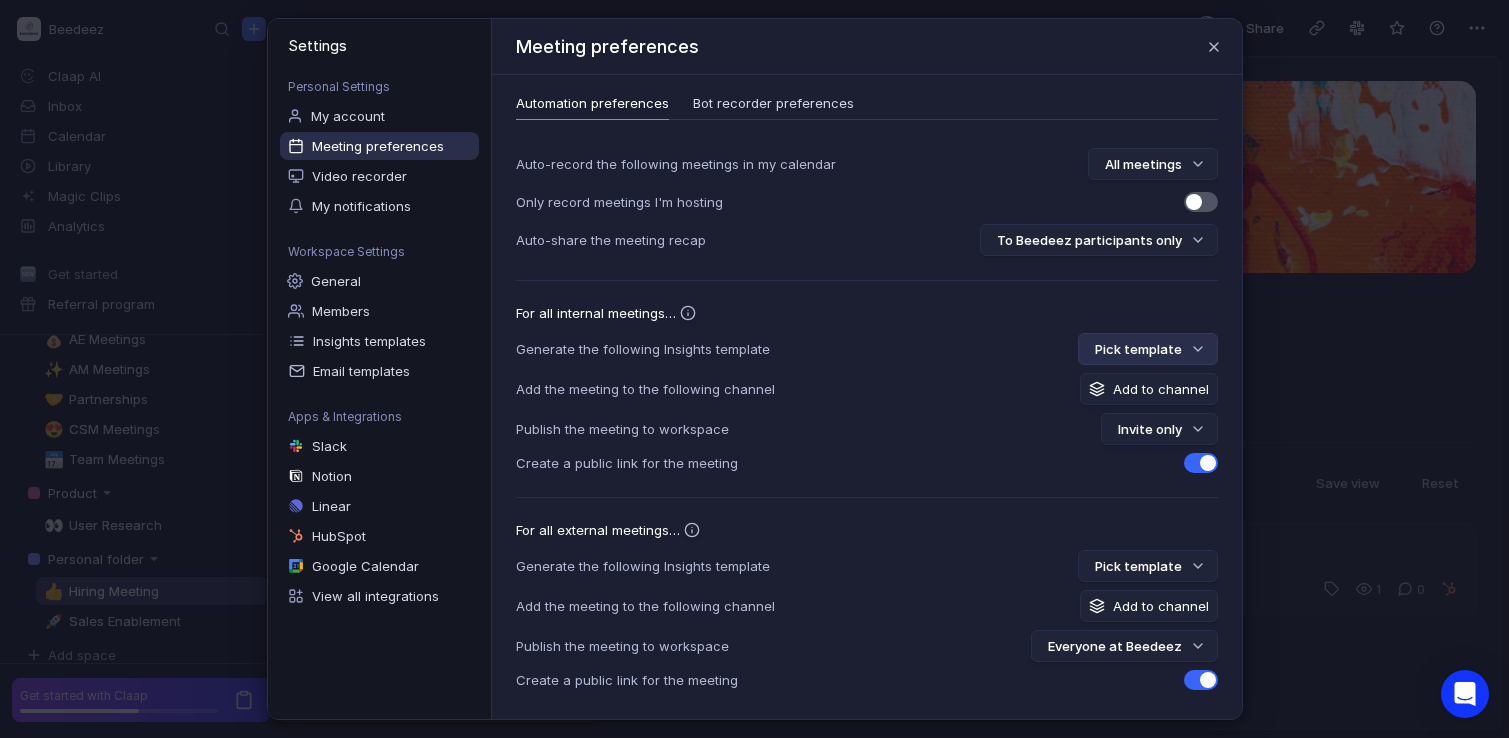 click on "Pick template" at bounding box center (1148, 349) 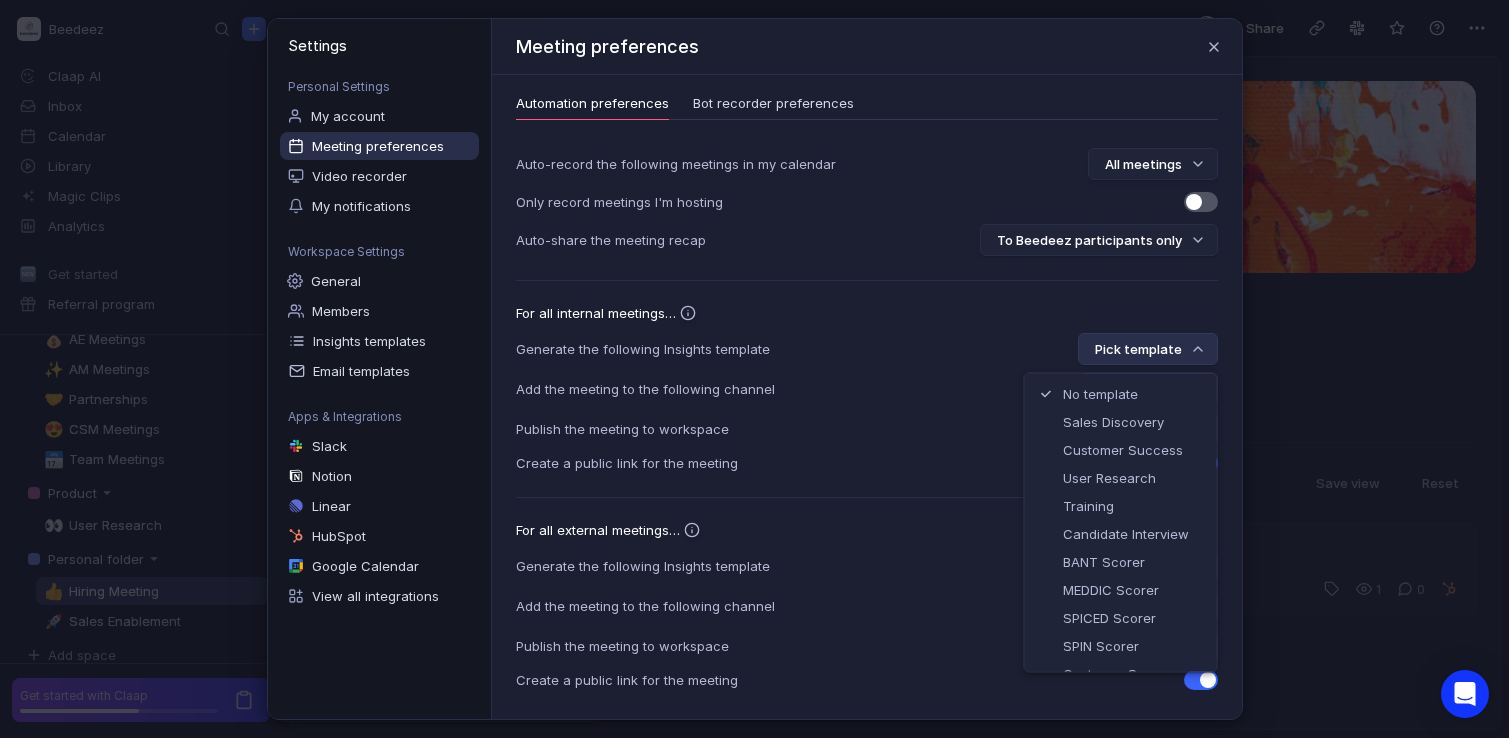 click on "Generate the following Insights template Pick template" at bounding box center [867, 349] 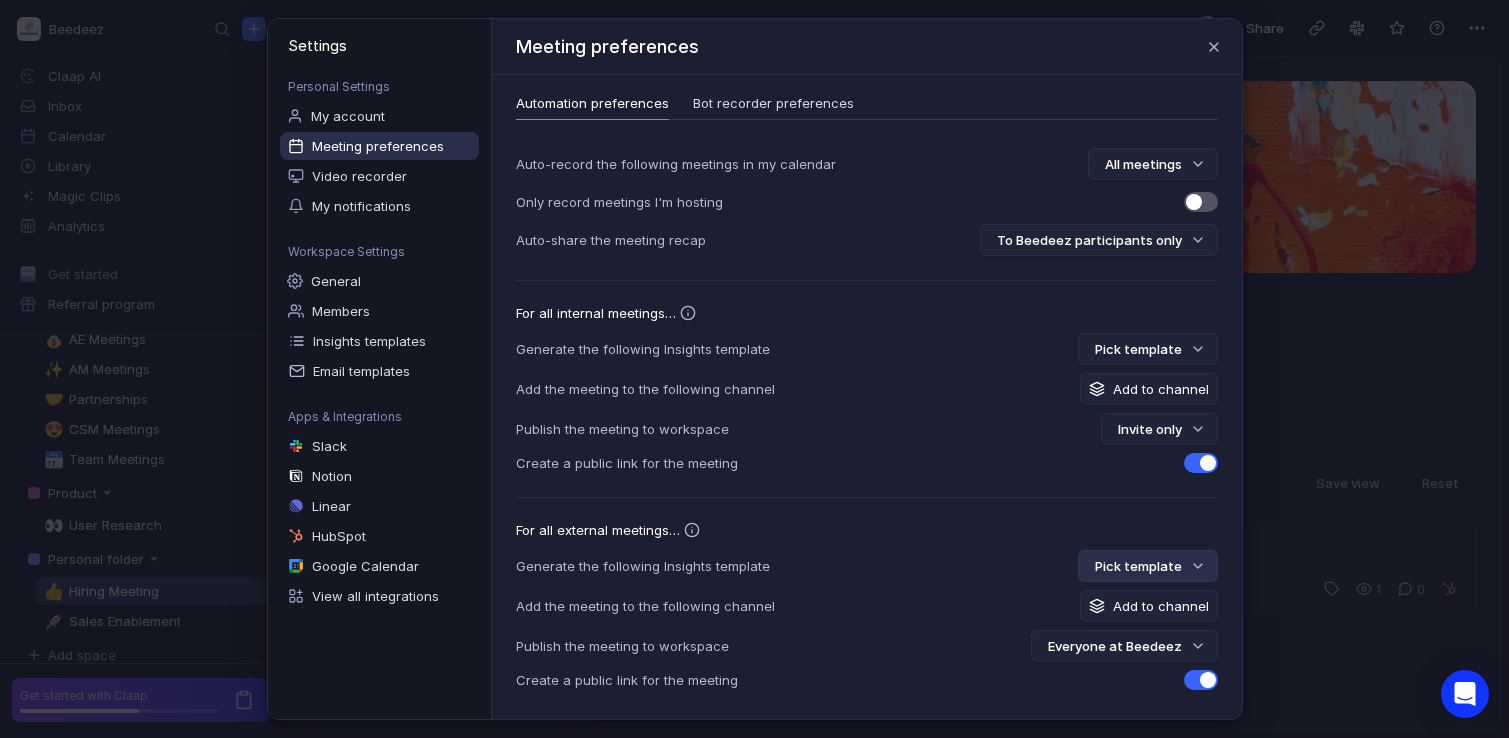 click on "Pick template" at bounding box center [1148, 566] 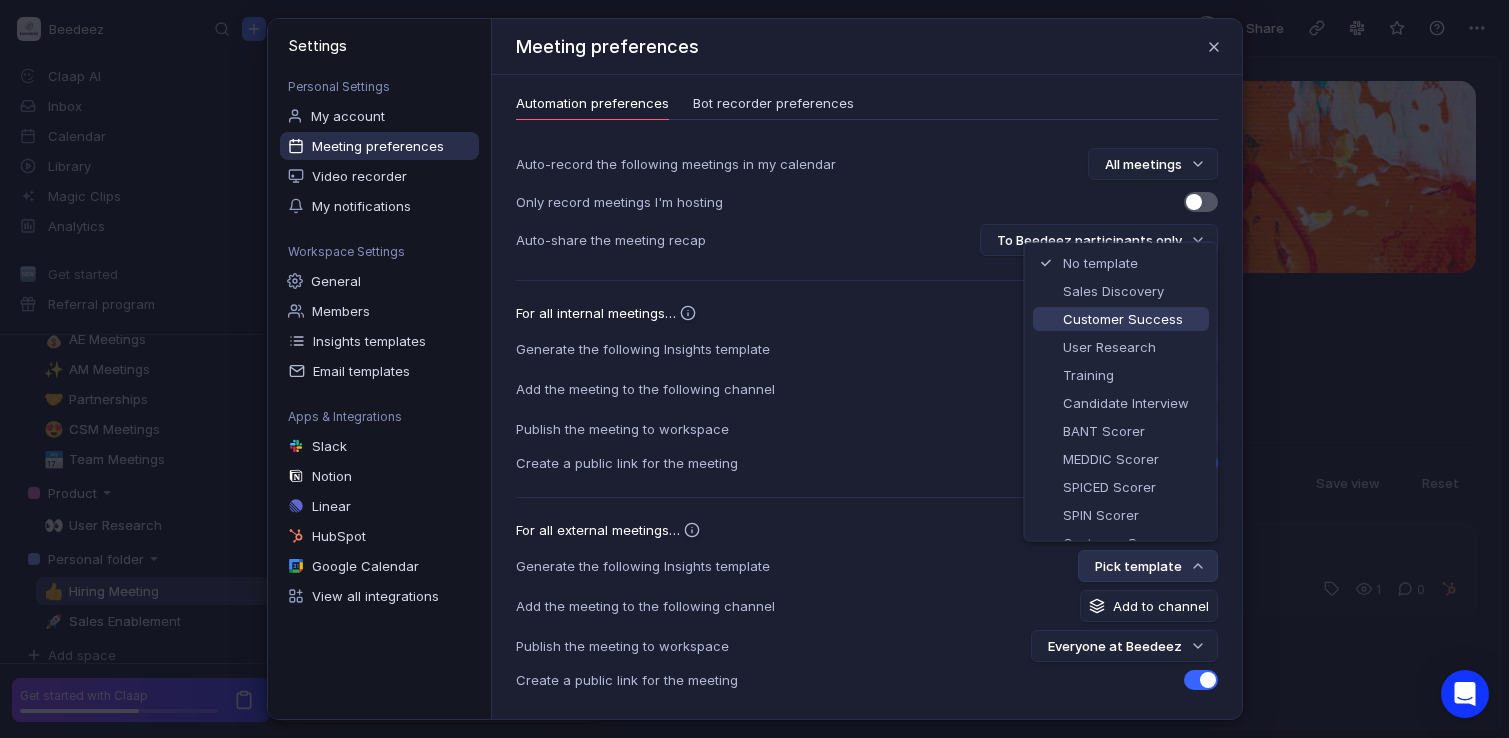 click on "Customer Success" at bounding box center (1132, 319) 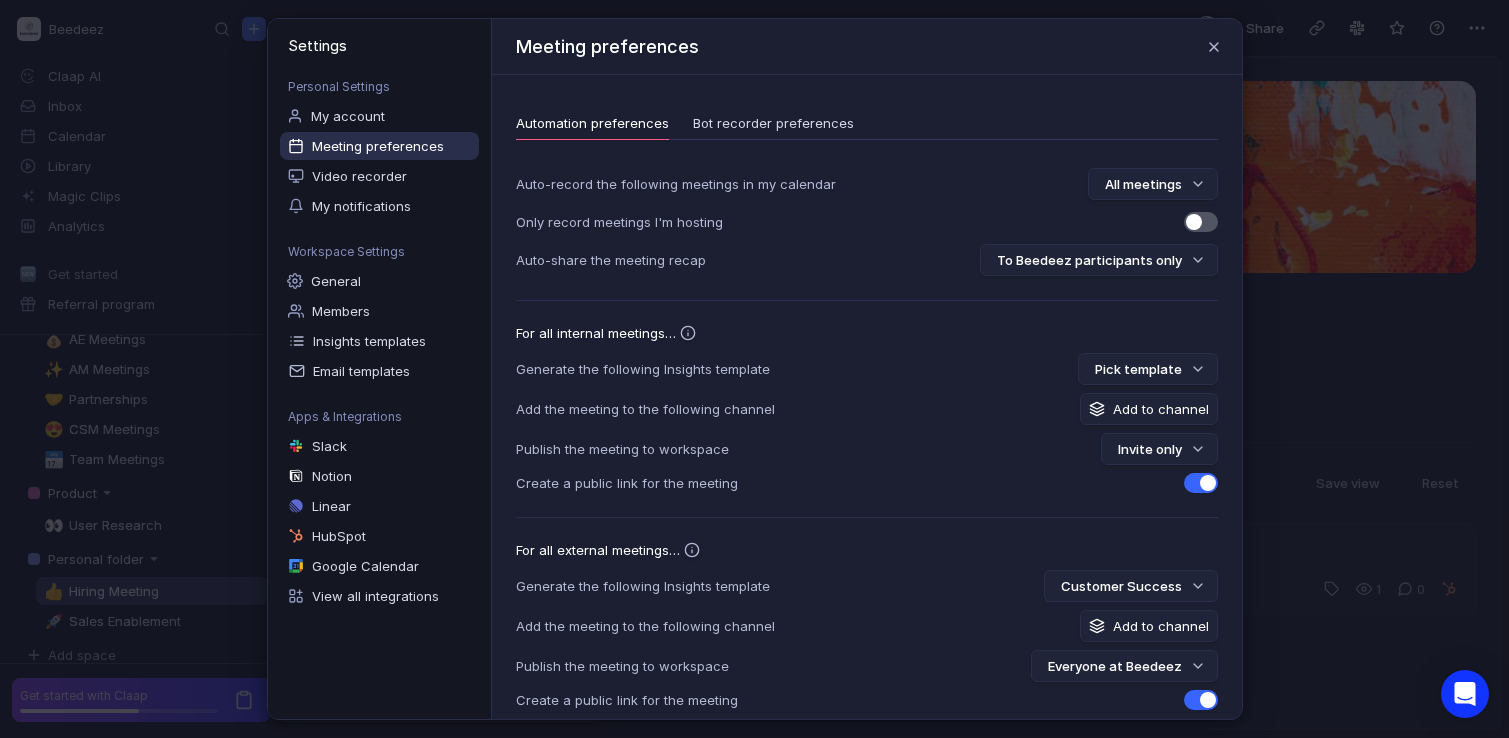 scroll, scrollTop: 20, scrollLeft: 0, axis: vertical 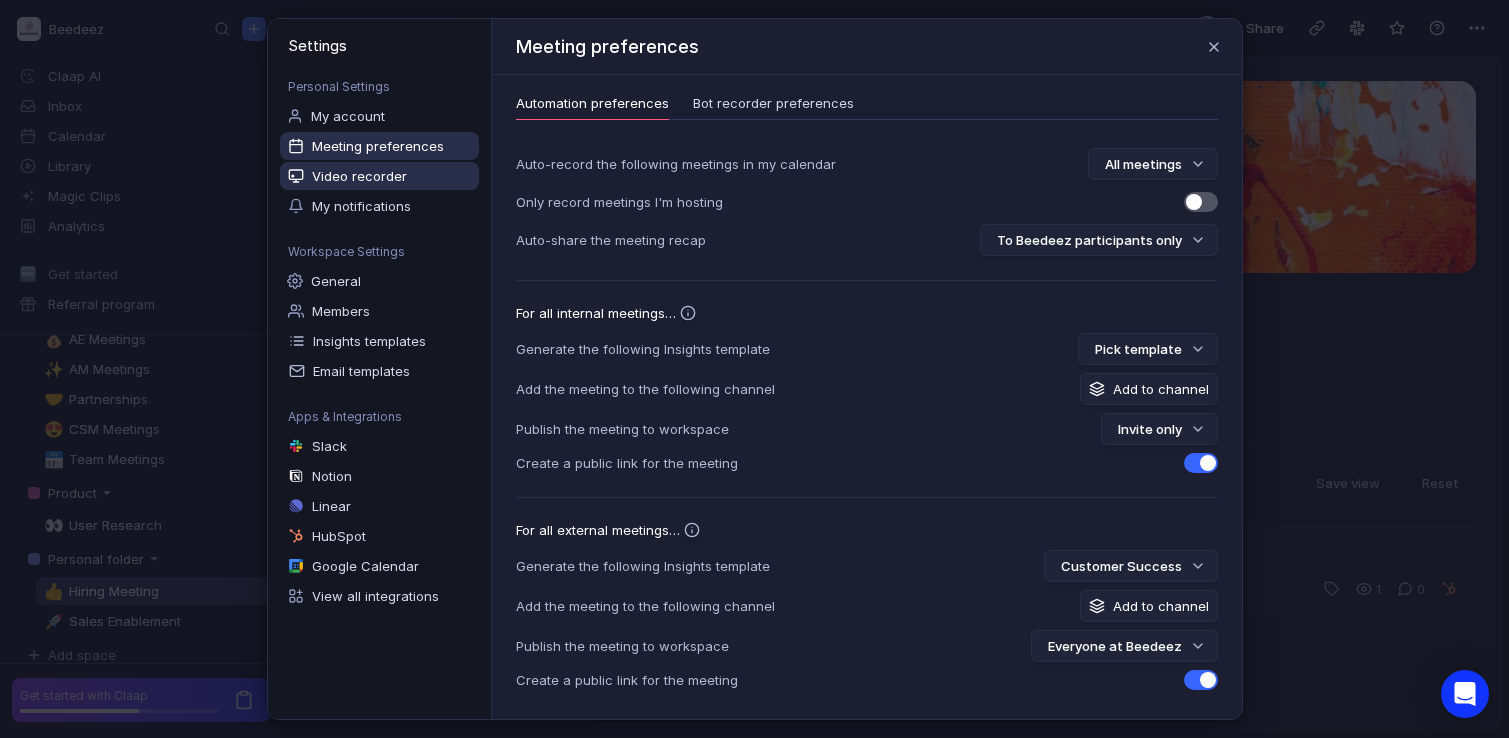 click on "Video recorder" at bounding box center (379, 176) 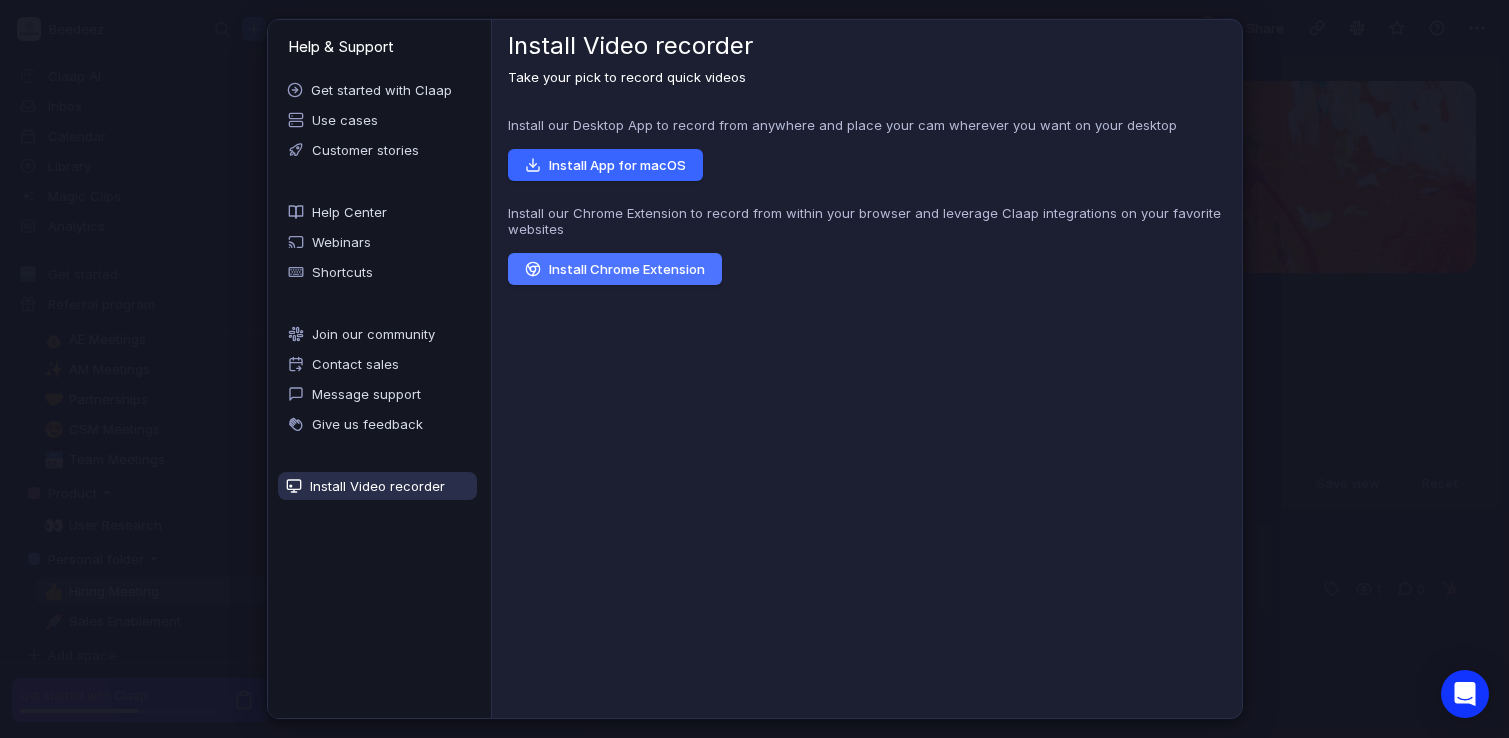 click on "Install App for macOS" at bounding box center (605, 165) 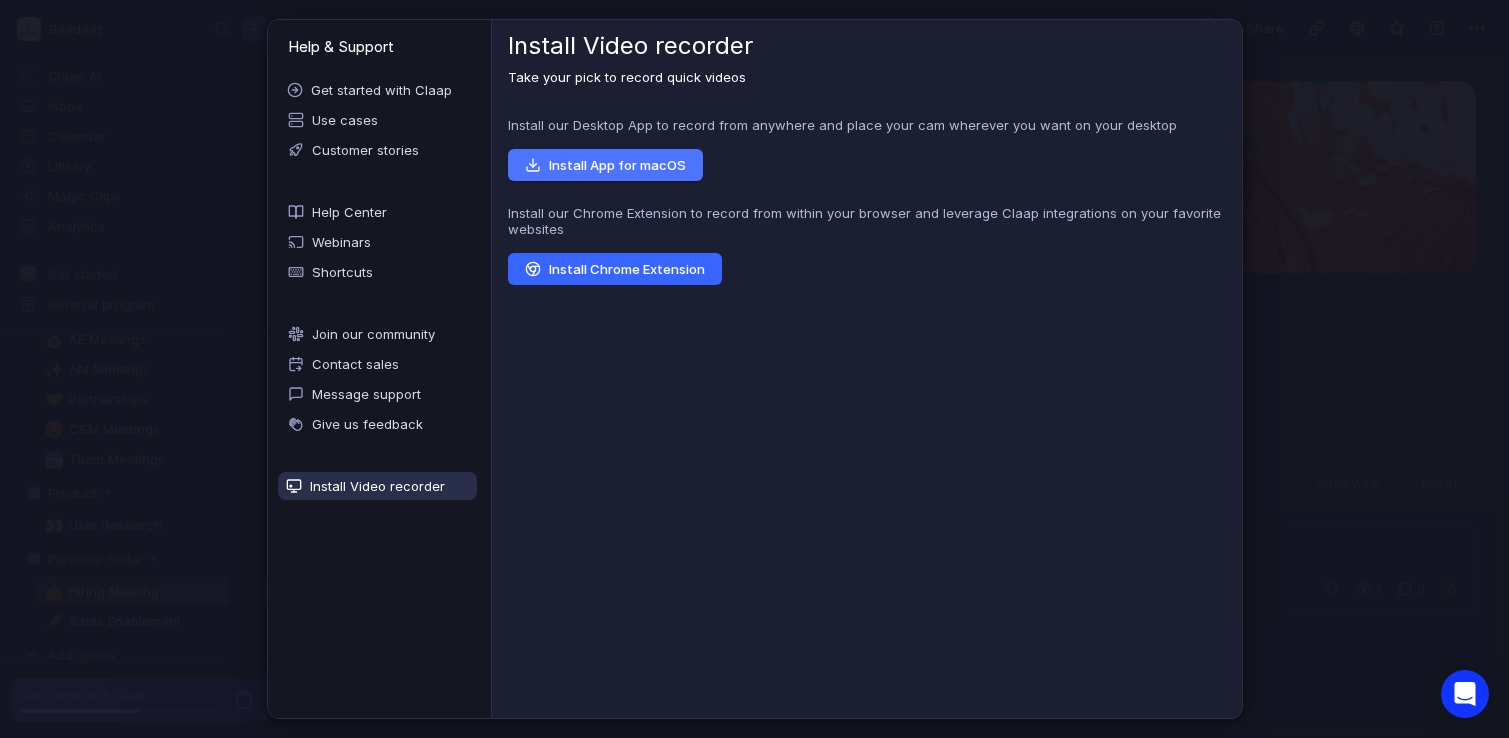 click on "Install Chrome Extension" at bounding box center (615, 269) 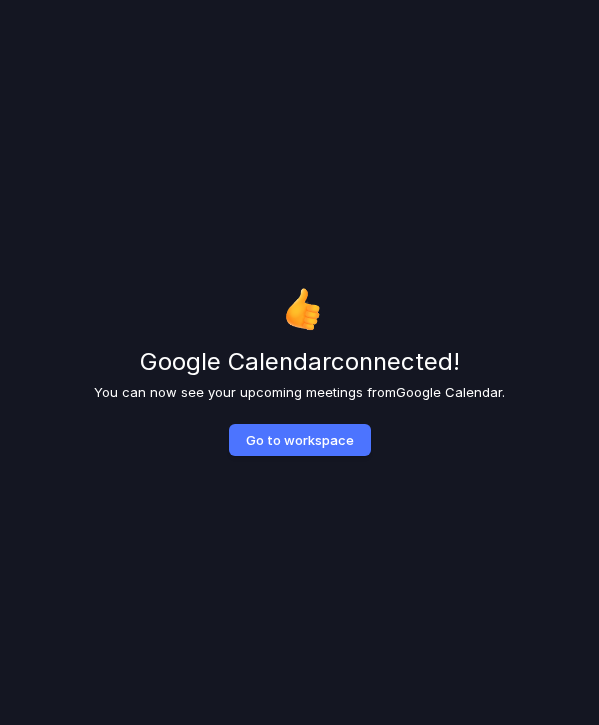 scroll, scrollTop: 0, scrollLeft: 0, axis: both 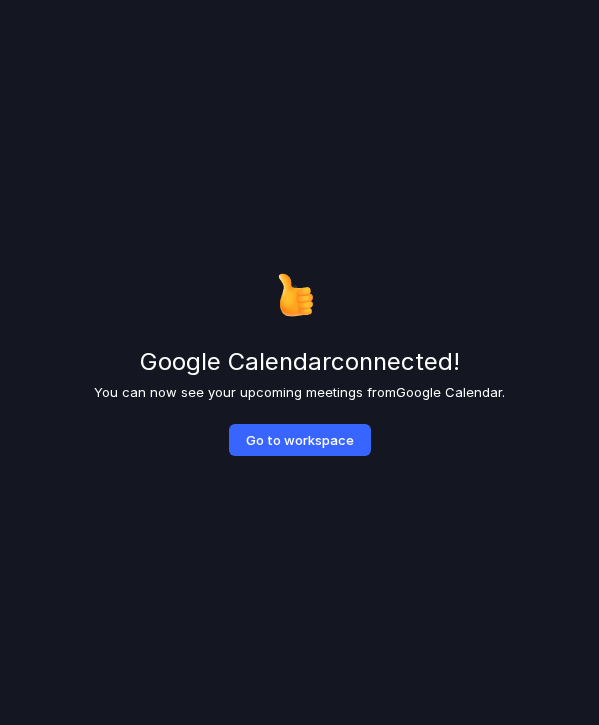 click on "Go to workspace" at bounding box center [300, 440] 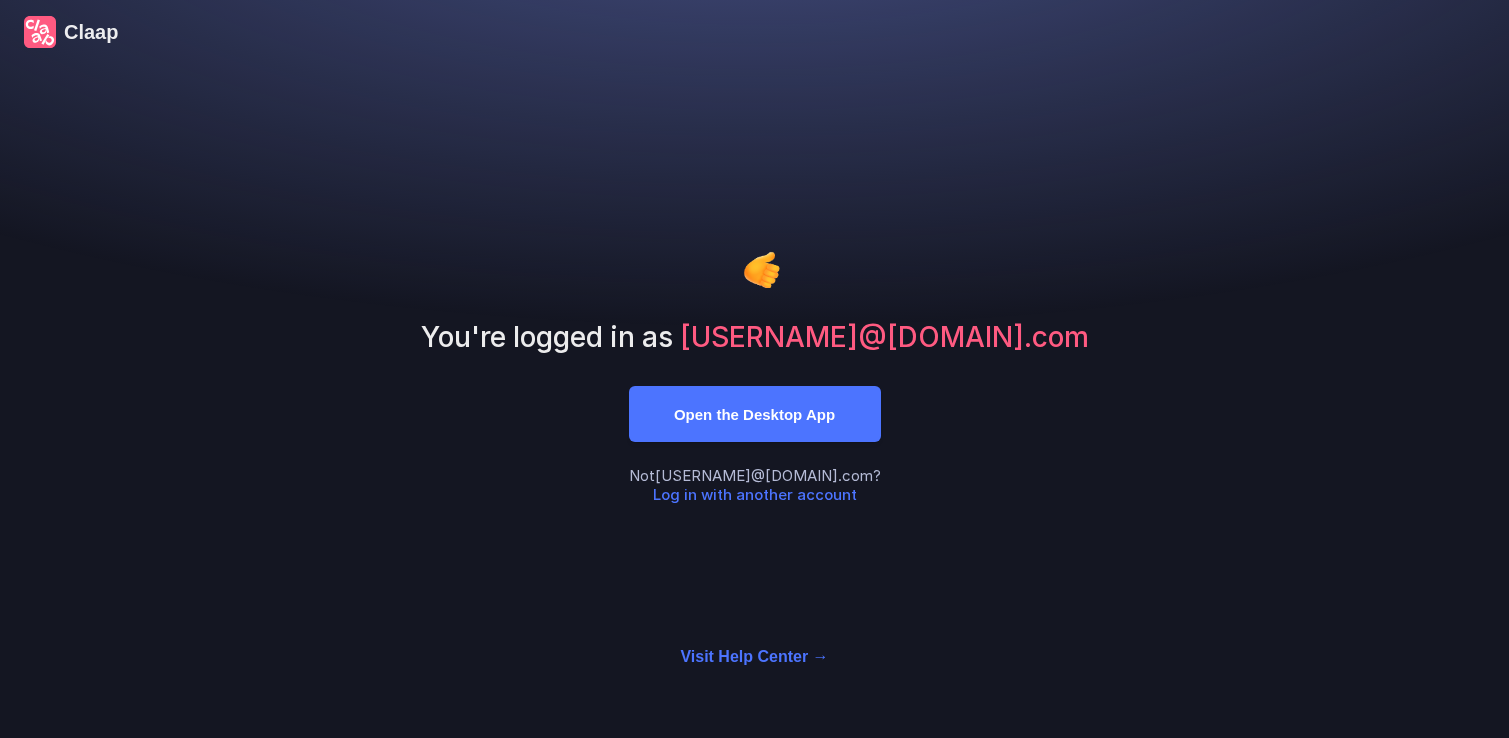 scroll, scrollTop: 0, scrollLeft: 0, axis: both 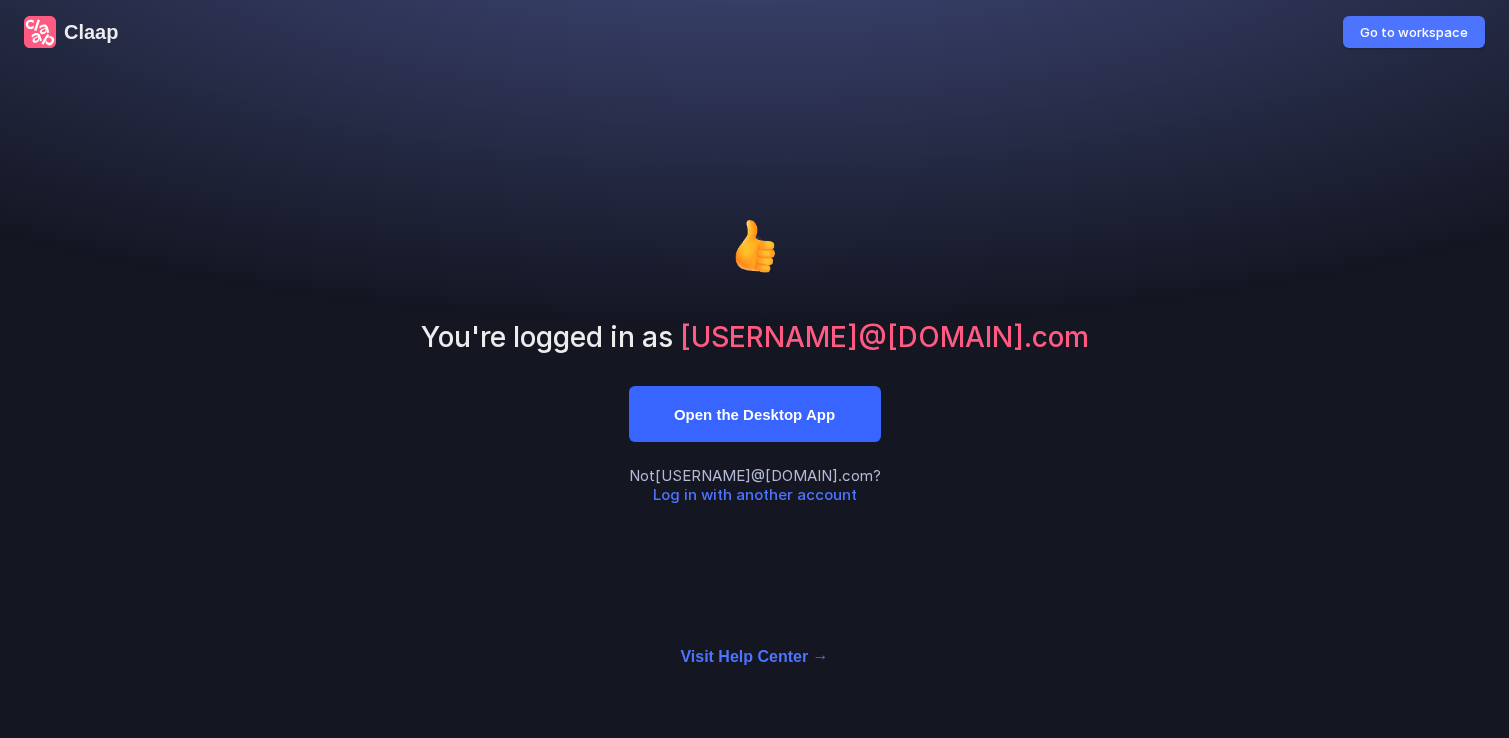 click on "Open the Desktop App" at bounding box center (755, 414) 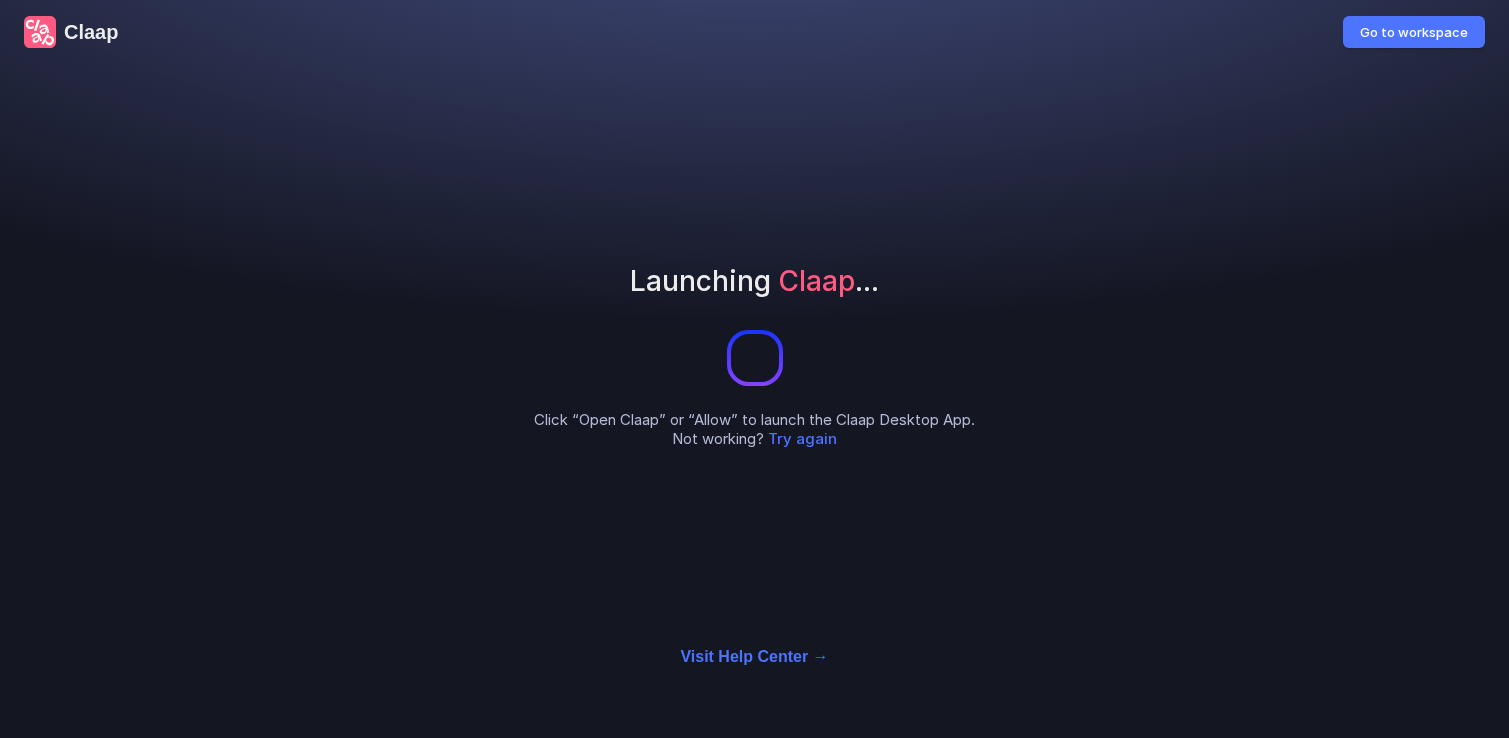 click at bounding box center (36, 38) 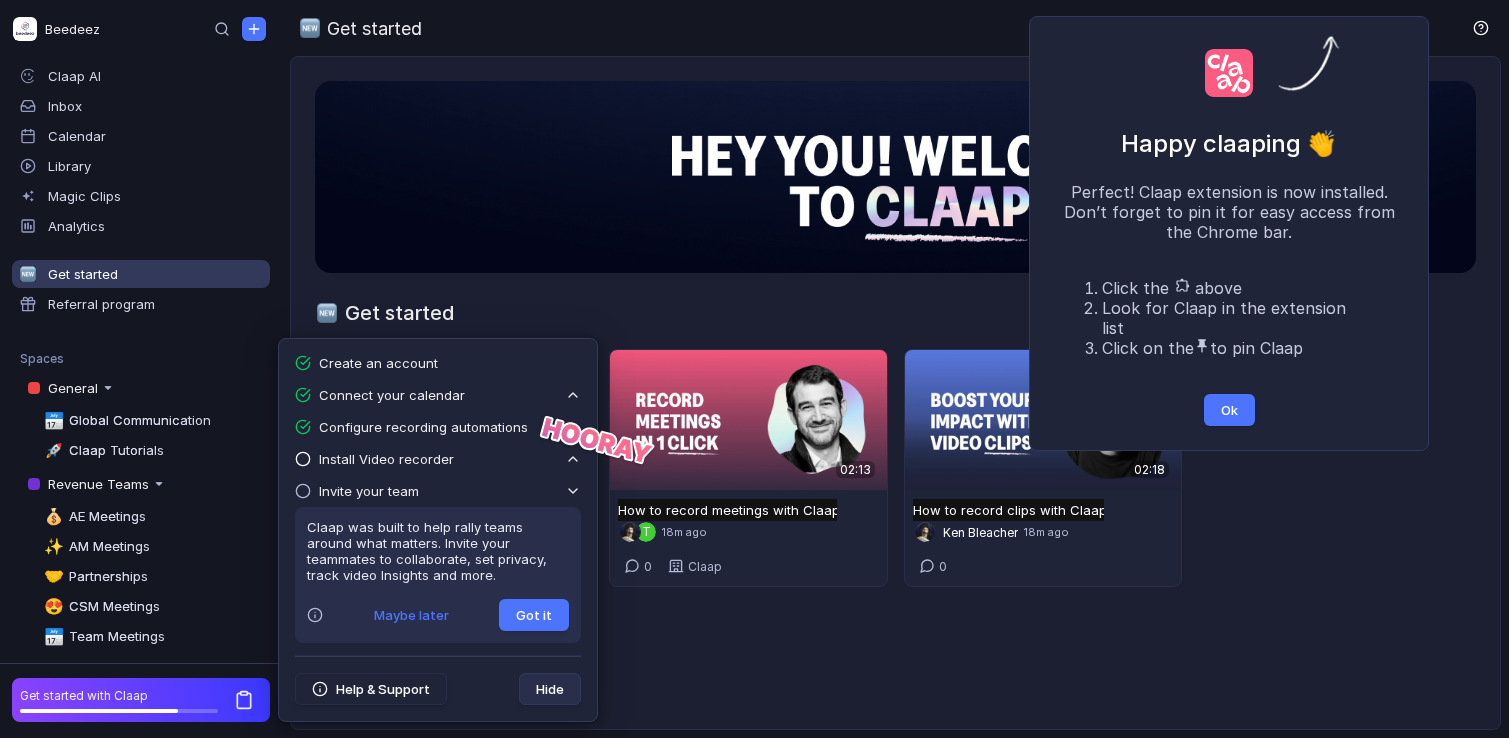 scroll, scrollTop: 0, scrollLeft: 0, axis: both 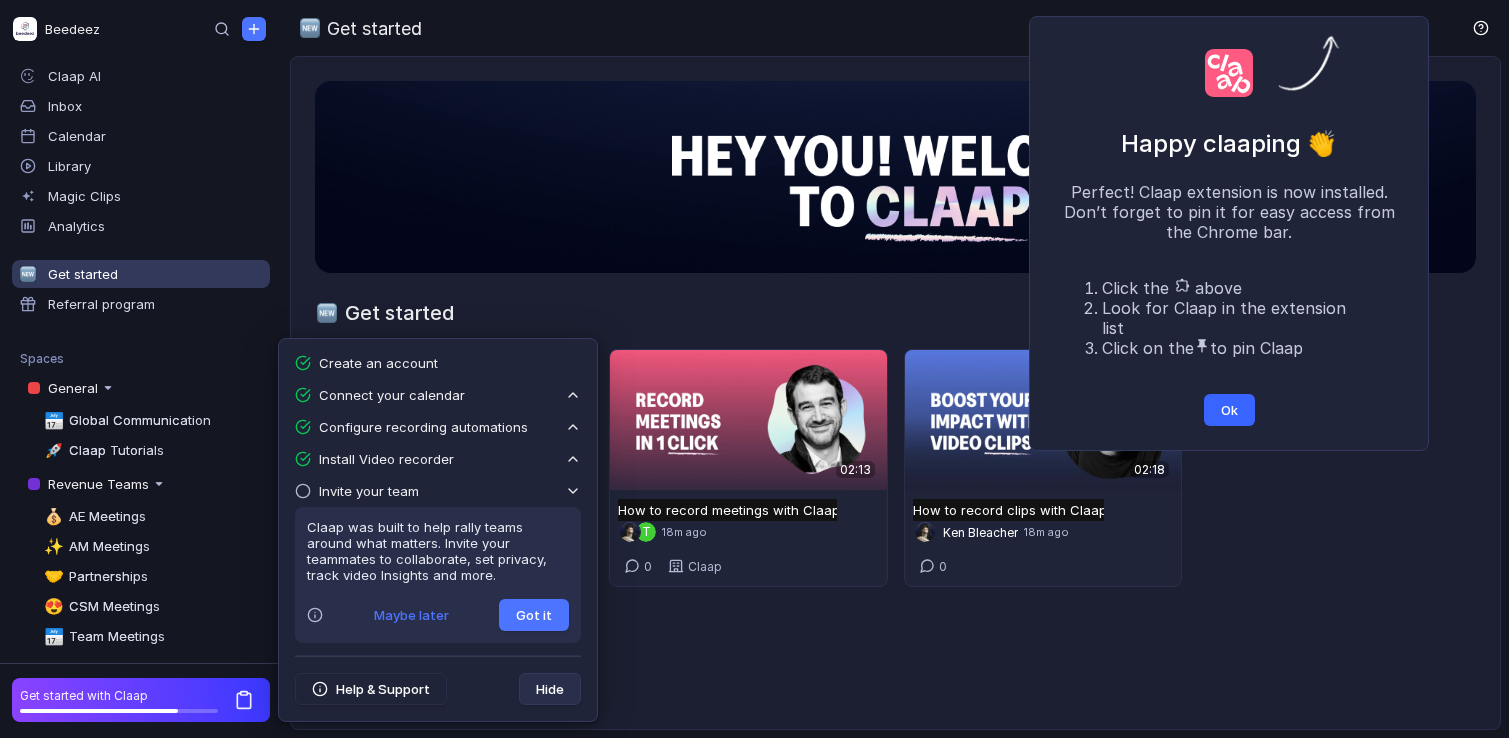 click on "Ok" at bounding box center (1229, 410) 